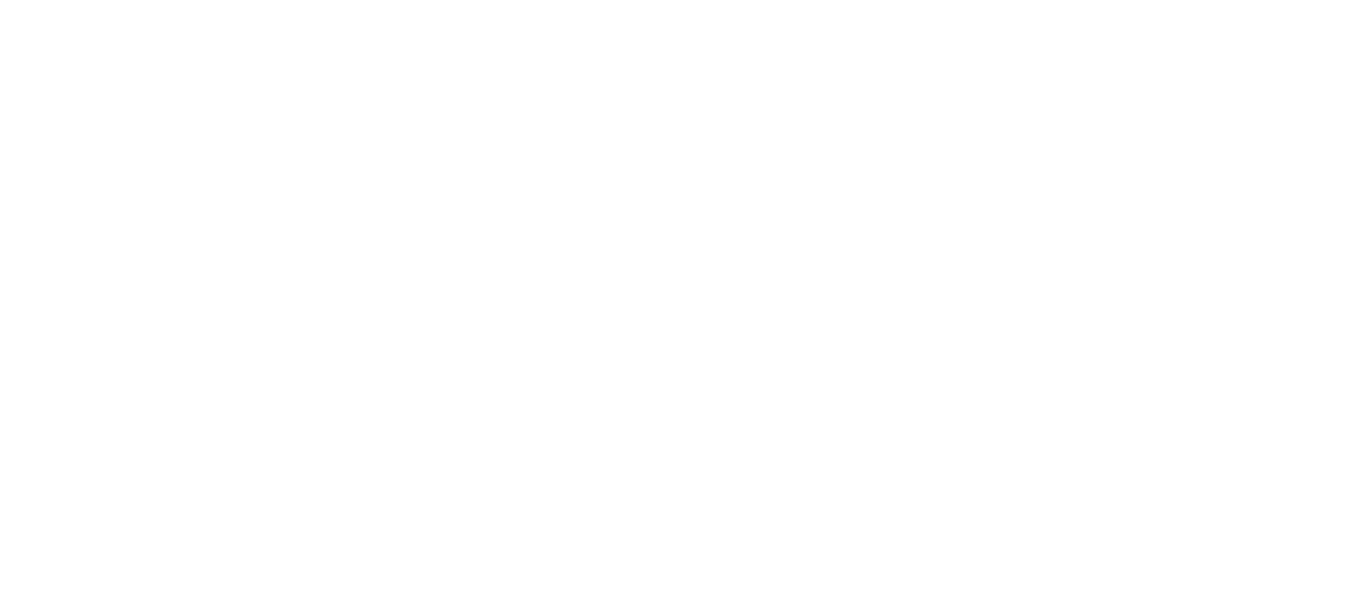 scroll, scrollTop: 0, scrollLeft: 0, axis: both 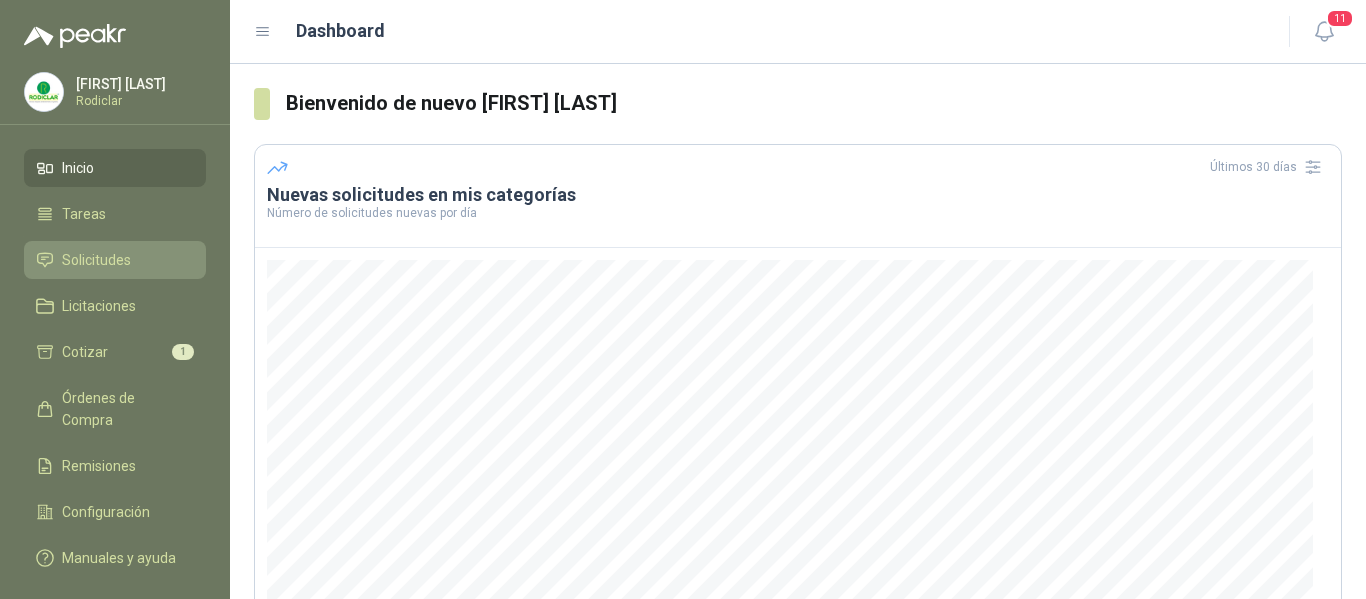 click on "Solicitudes" at bounding box center [96, 260] 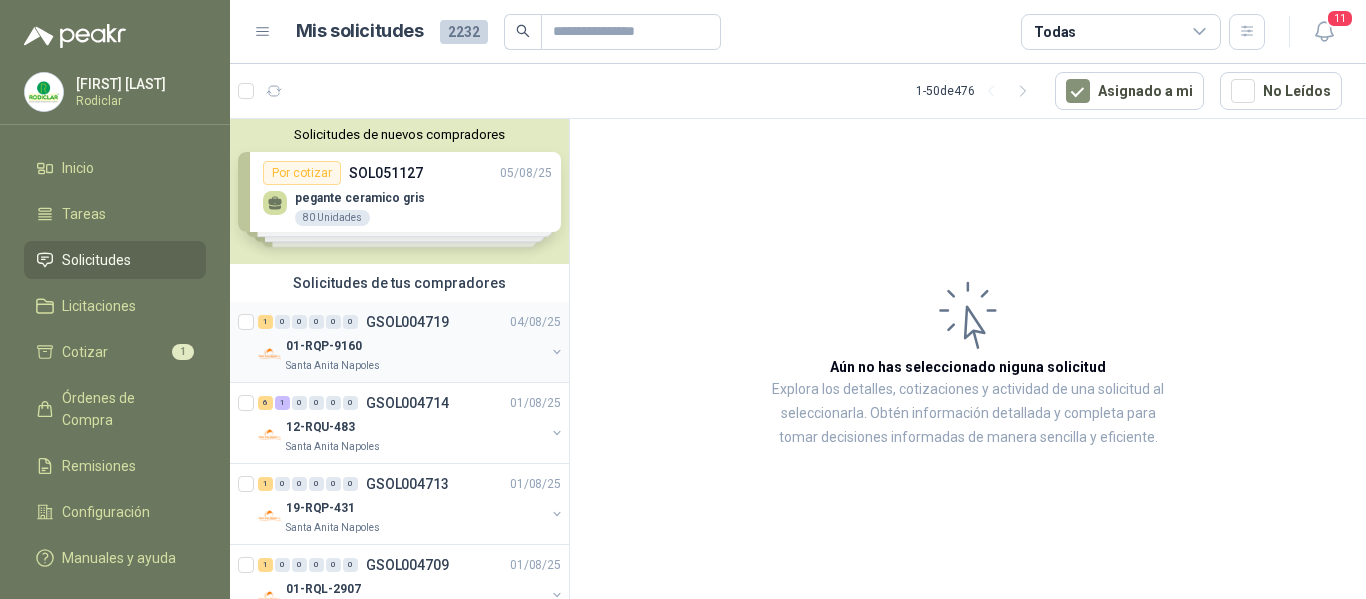 click on "01-RQP-9160" at bounding box center (415, 346) 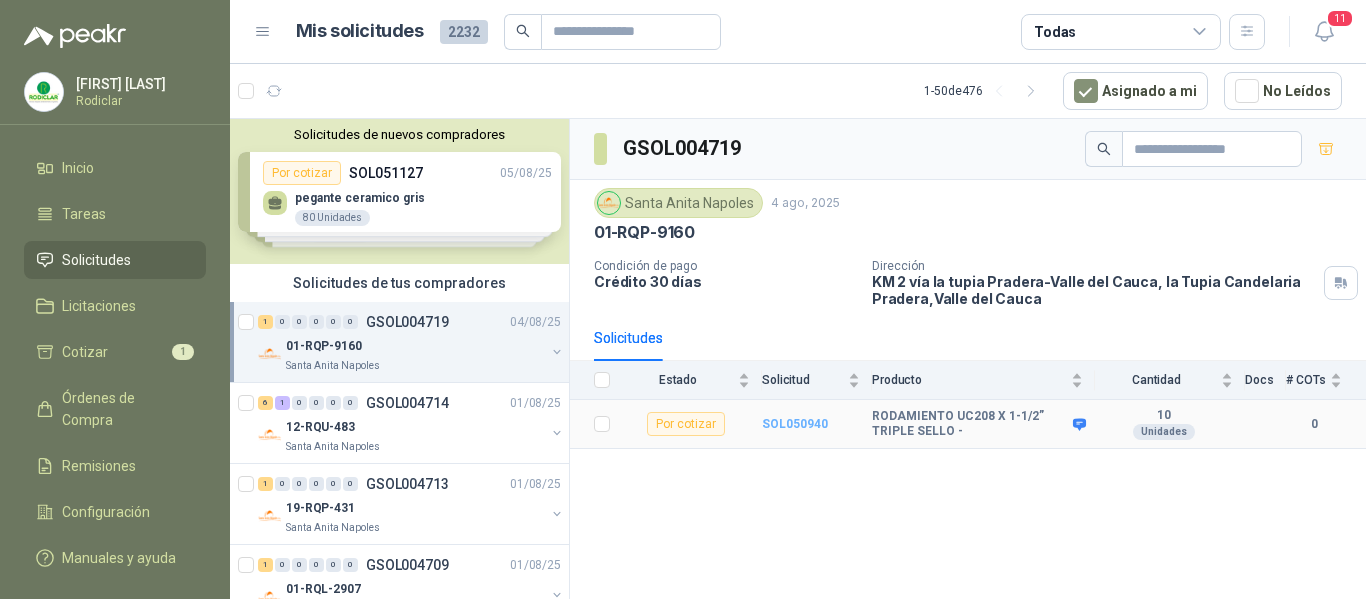 click on "SOL050940" at bounding box center (795, 424) 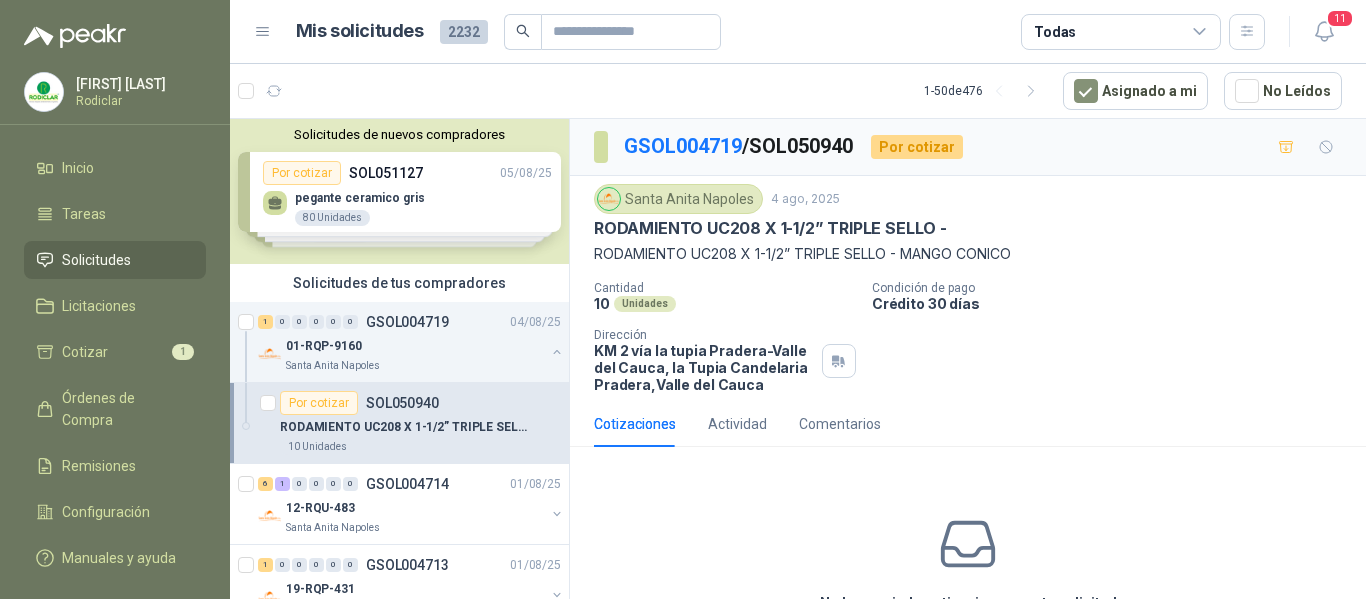 scroll, scrollTop: 113, scrollLeft: 0, axis: vertical 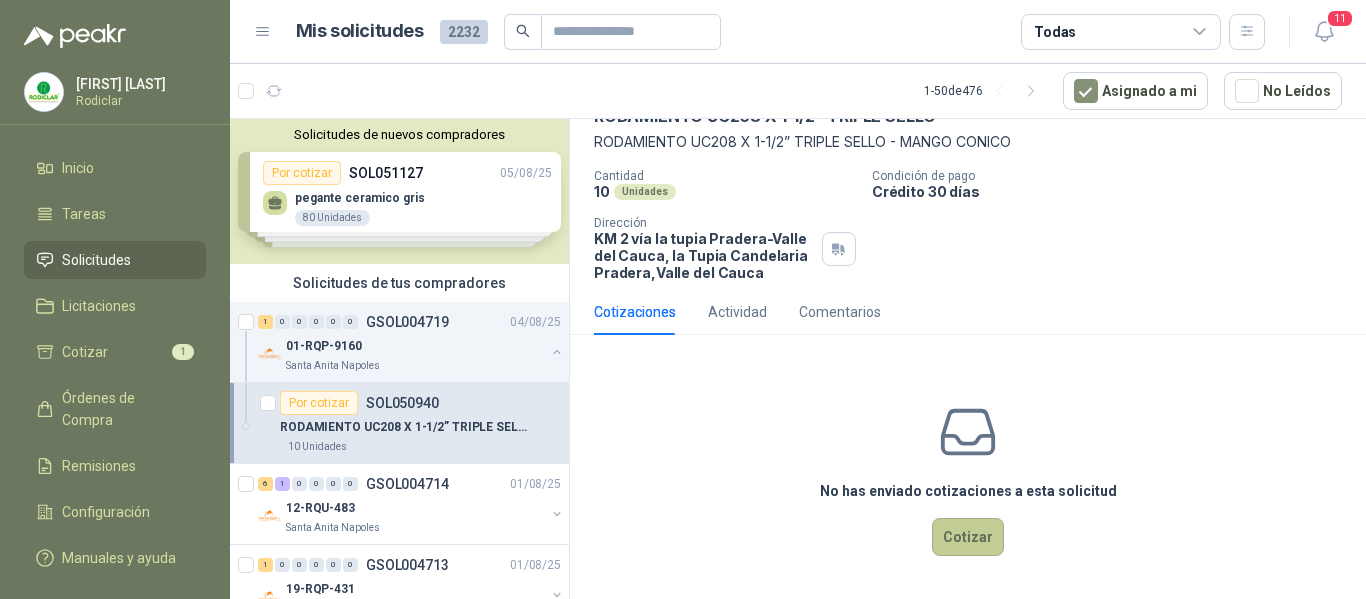click on "Cotizar" at bounding box center [968, 537] 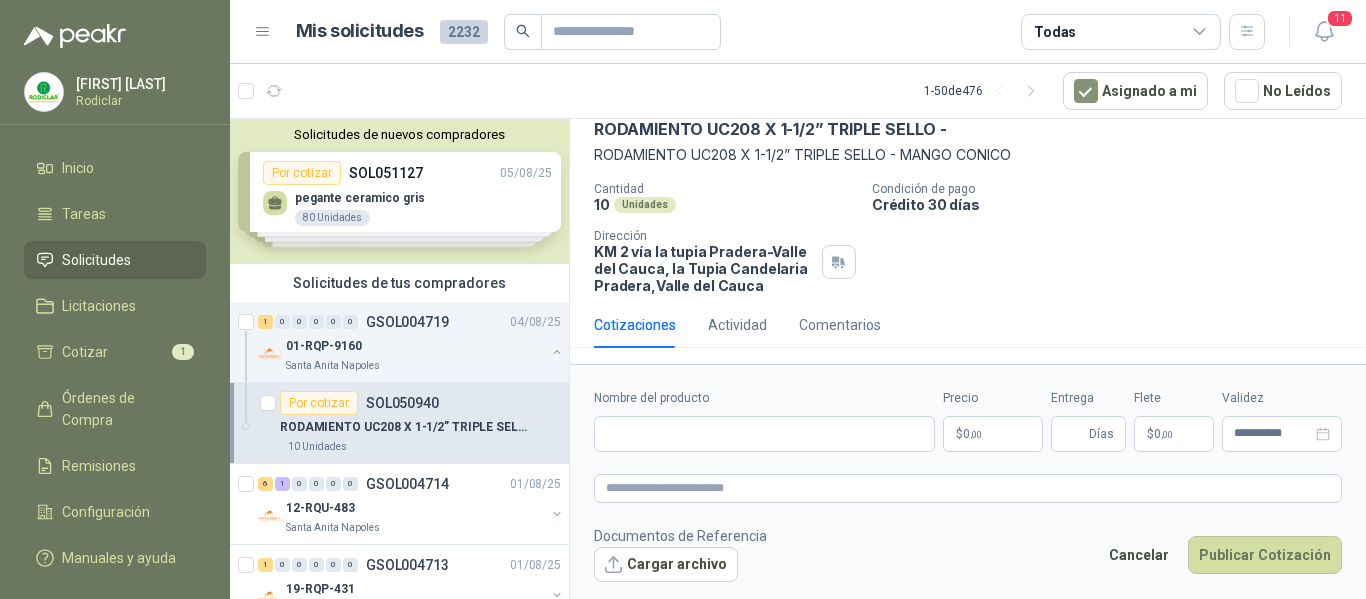 type 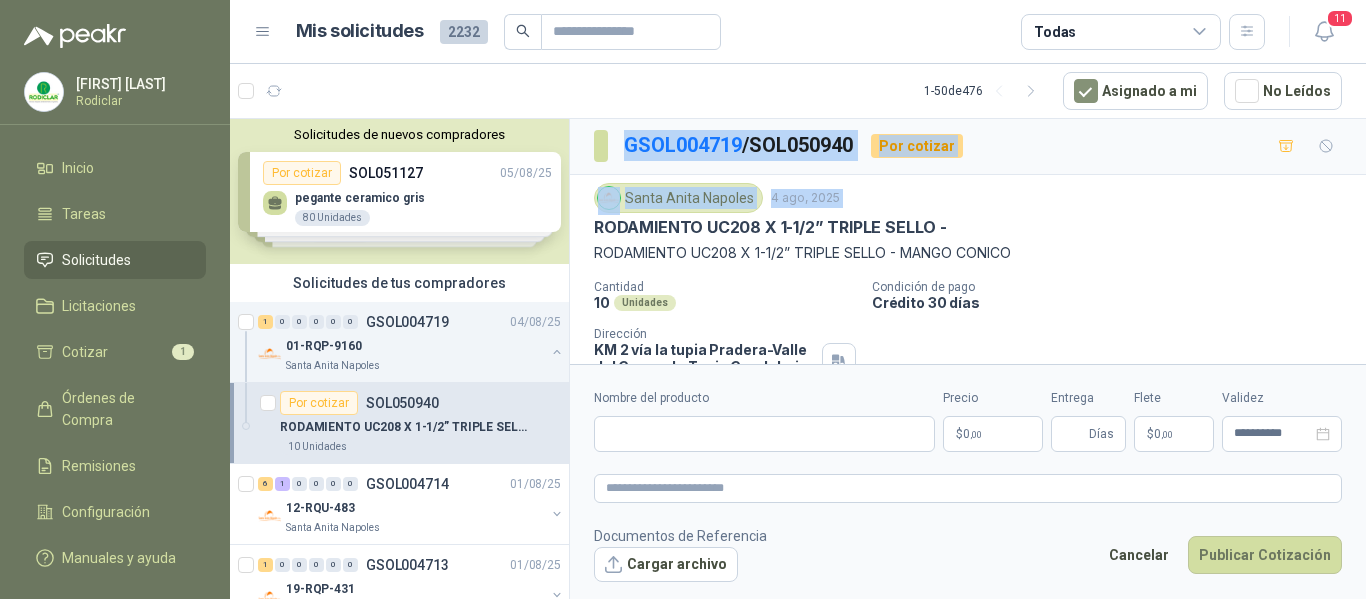 scroll, scrollTop: 0, scrollLeft: 0, axis: both 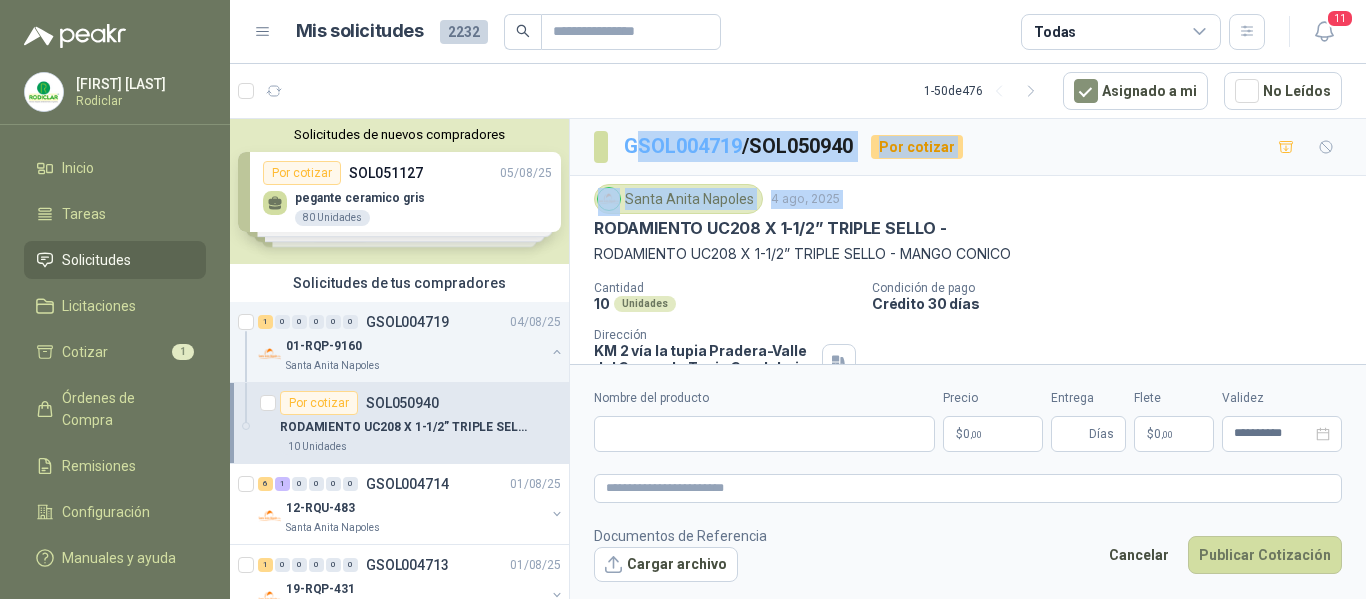 drag, startPoint x: 594, startPoint y: 132, endPoint x: 636, endPoint y: 138, distance: 42.426407 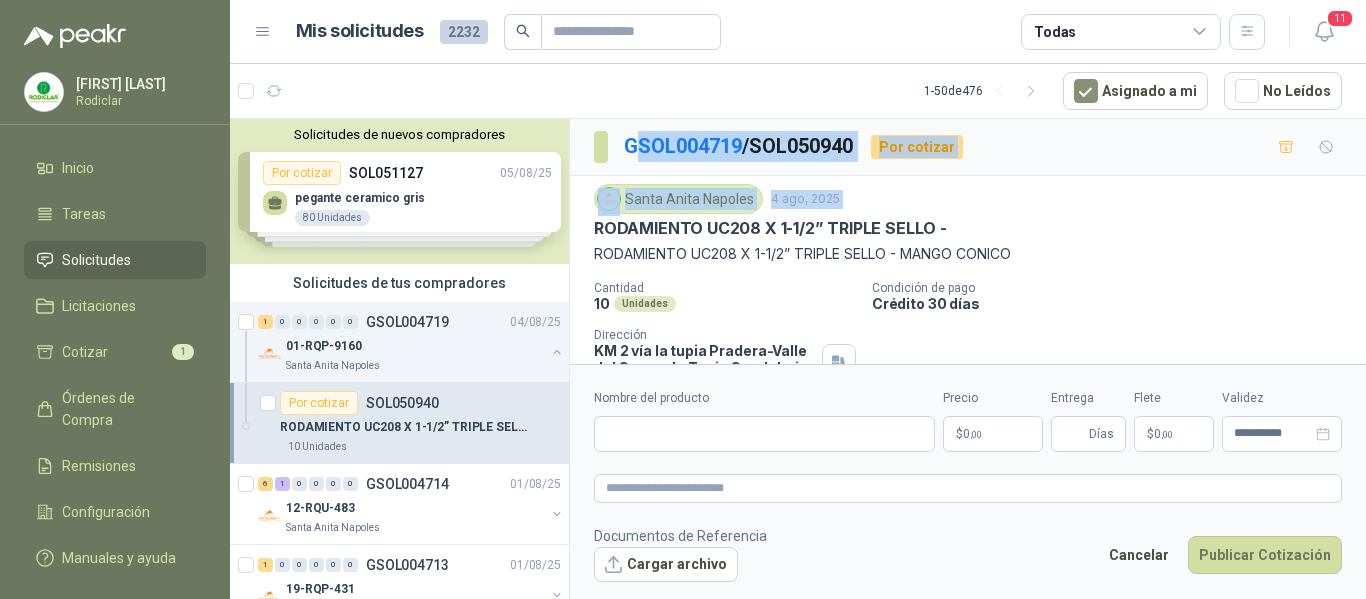click on "Santa Anita Napoles 4 ago, 2025   RODAMIENTO UC208 X 1-1/2” TRIPLE SELLO - RODAMIENTO UC208 X 1-1/2” TRIPLE SELLO - MANGO CONICO Cantidad 10   Unidades Condición de pago Crédito 30 días Dirección KM 2 vía la tupia Pradera-Valle del Cauca, la Tupia Candelaria    Pradera ,  Valle del Cauca" at bounding box center (968, 288) 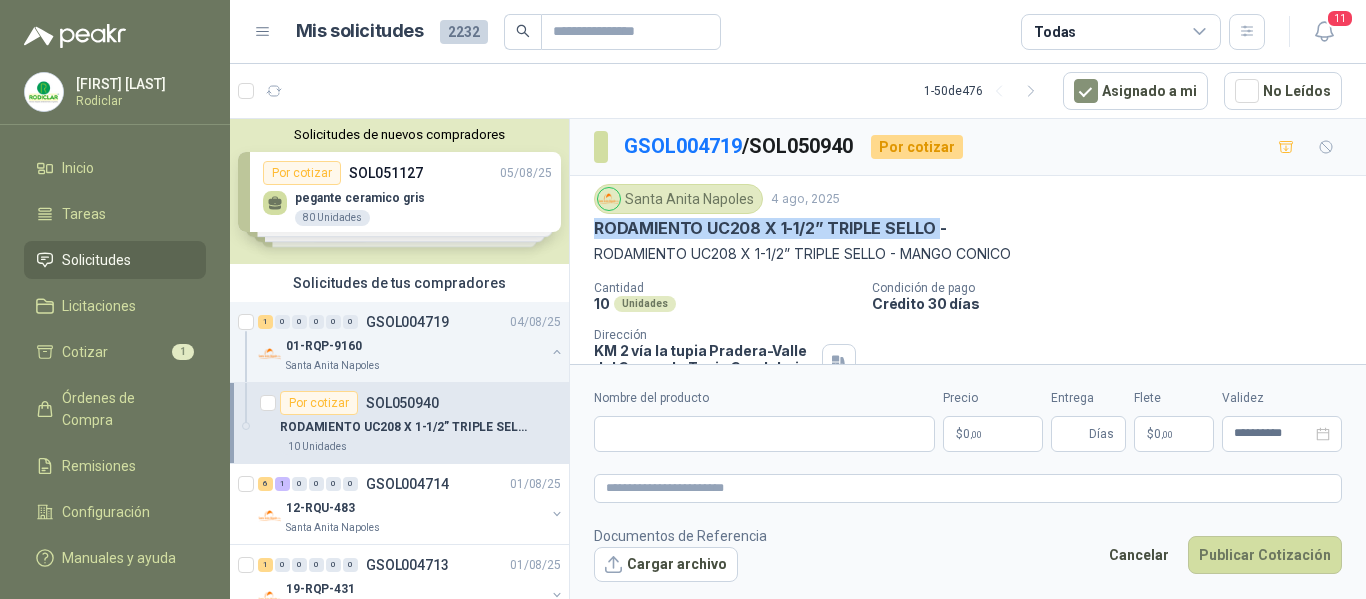 drag, startPoint x: 593, startPoint y: 227, endPoint x: 937, endPoint y: 238, distance: 344.17584 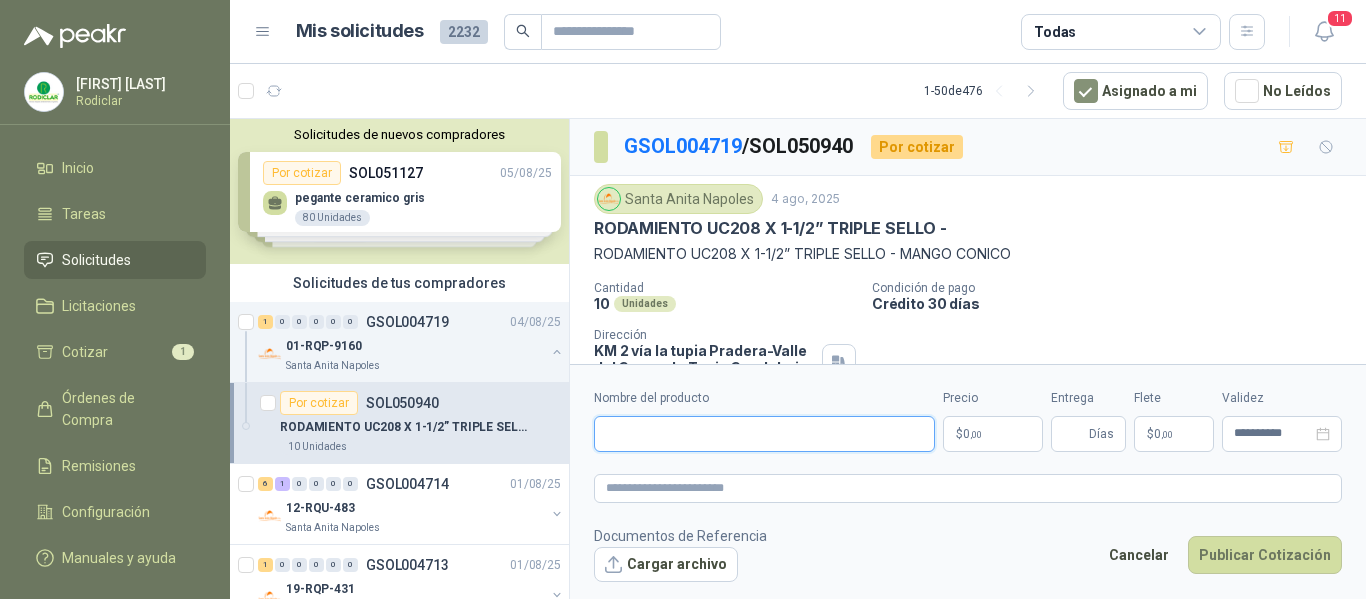 click on "Nombre del producto" at bounding box center (764, 434) 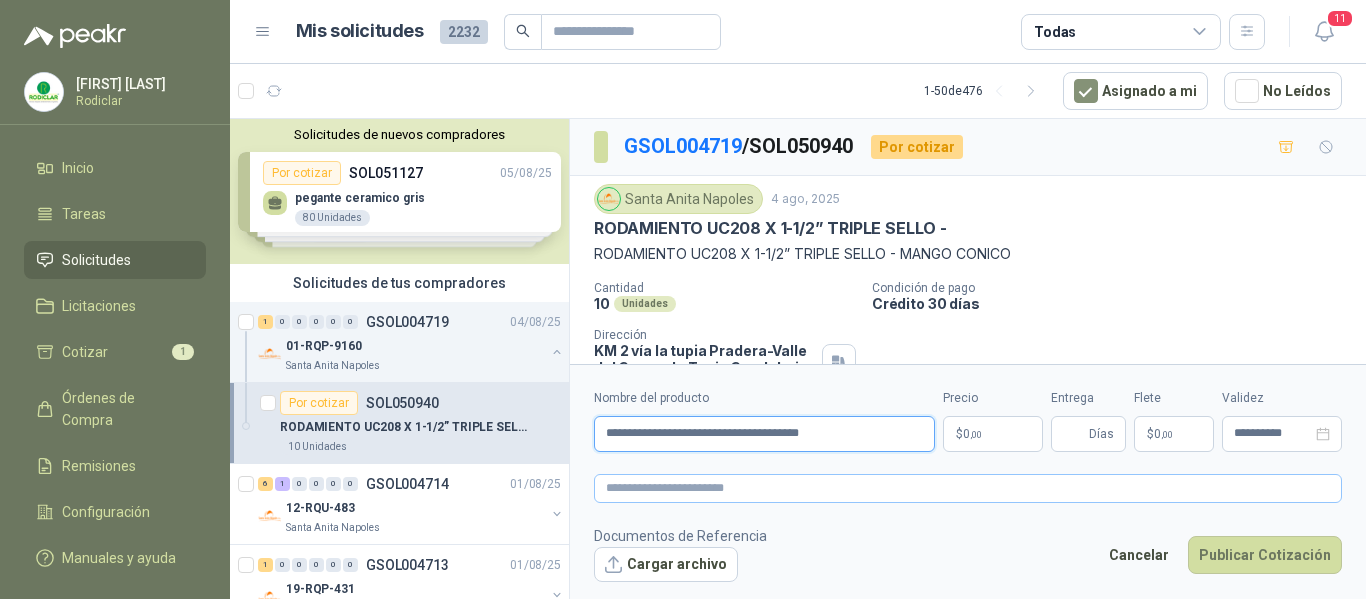 type on "**********" 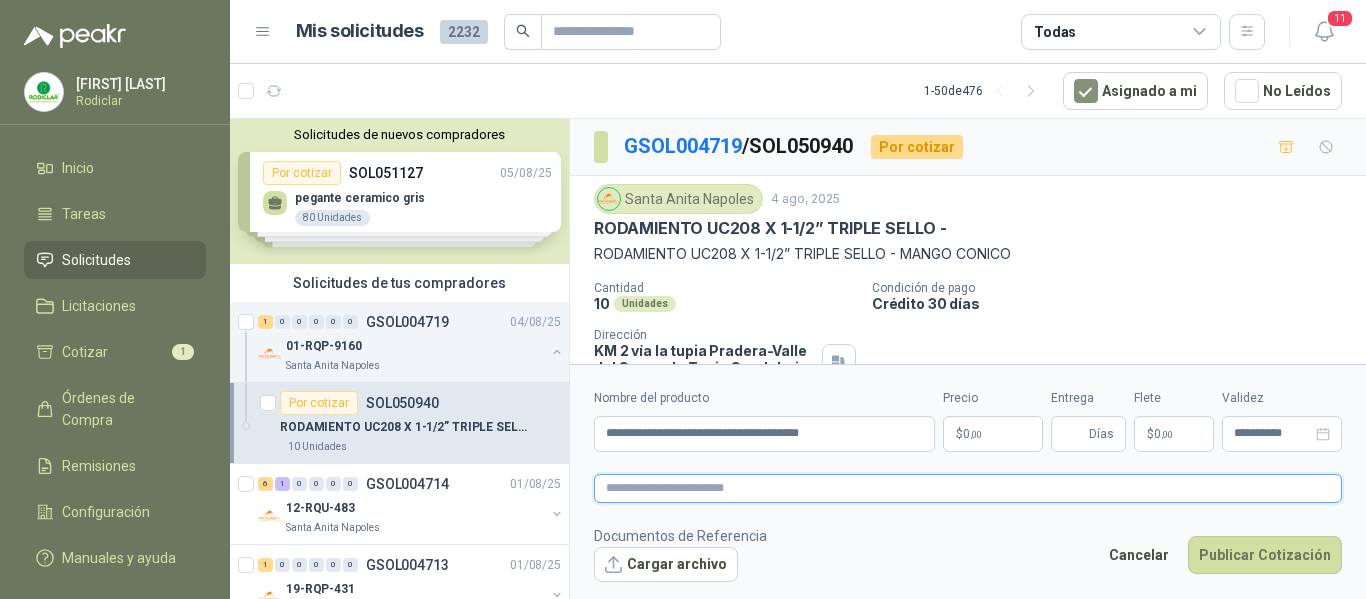click at bounding box center (968, 488) 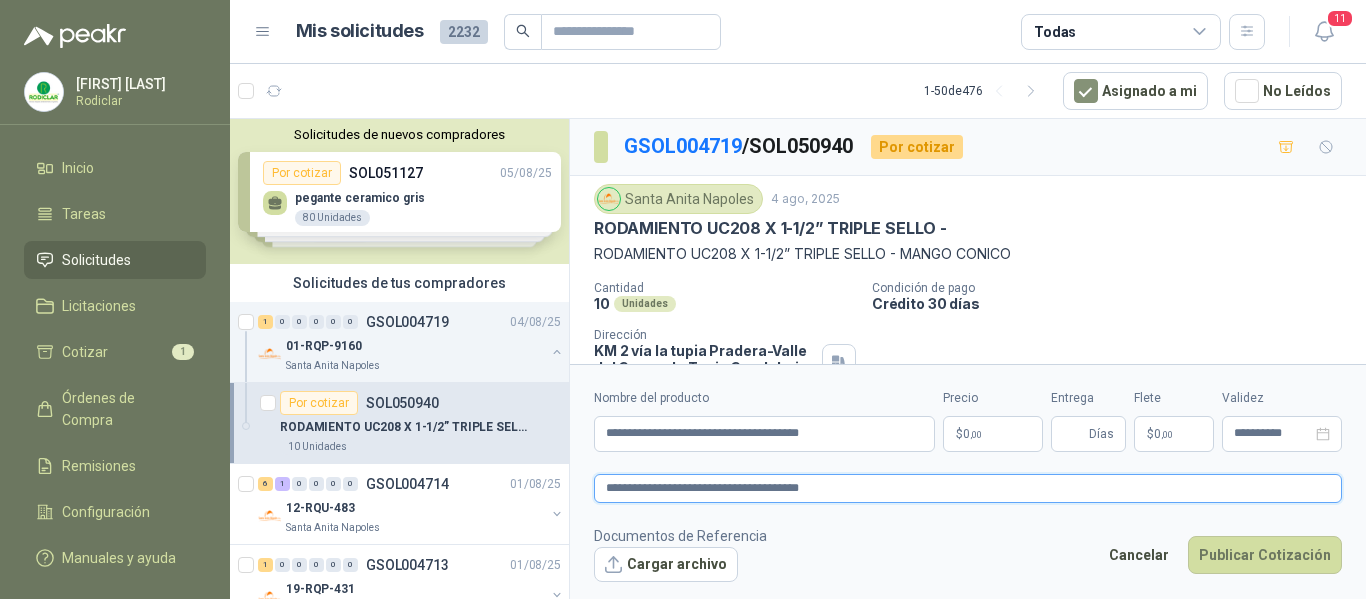 type 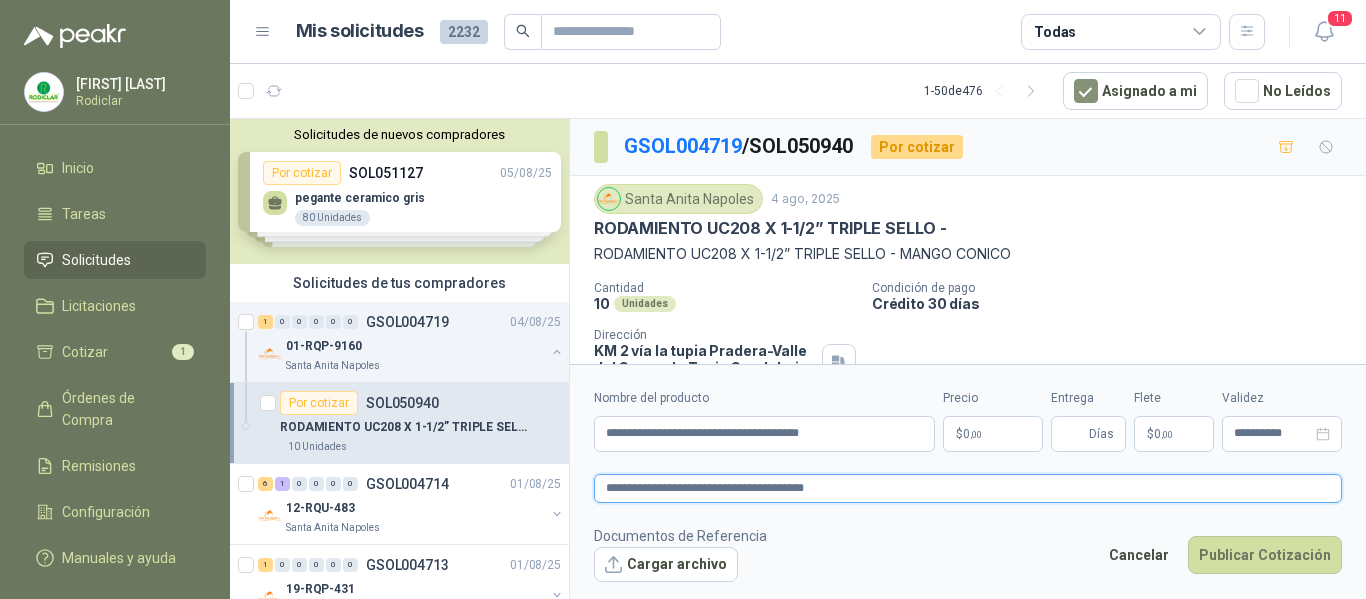 type 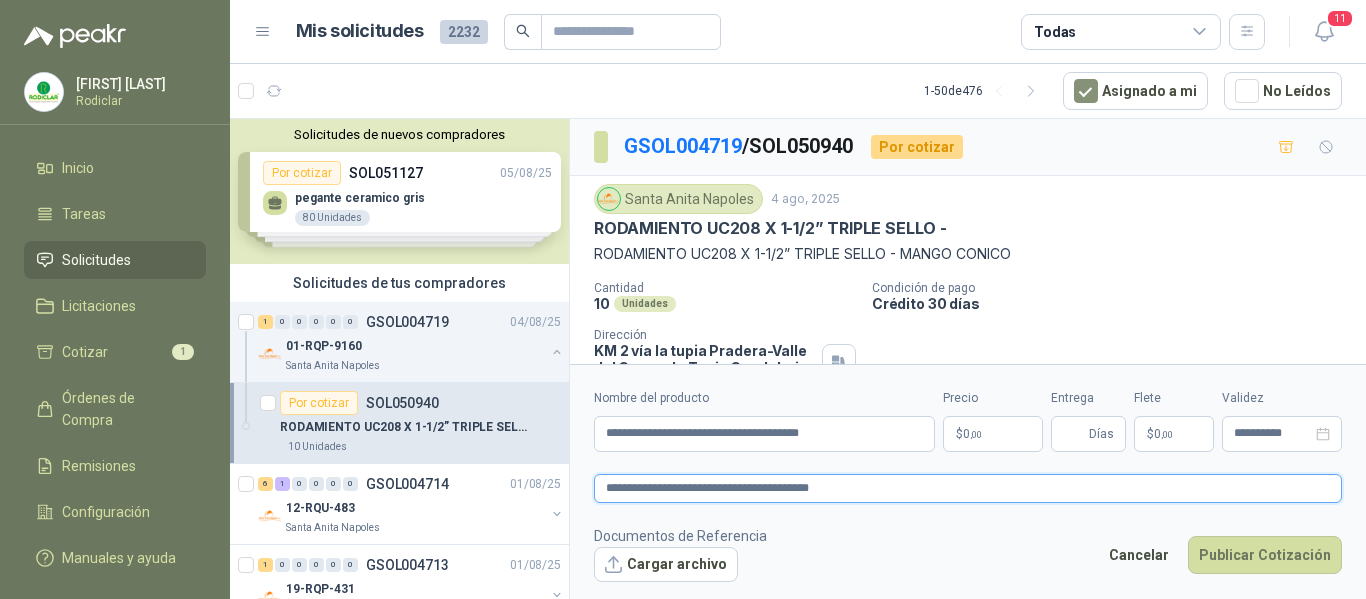 type 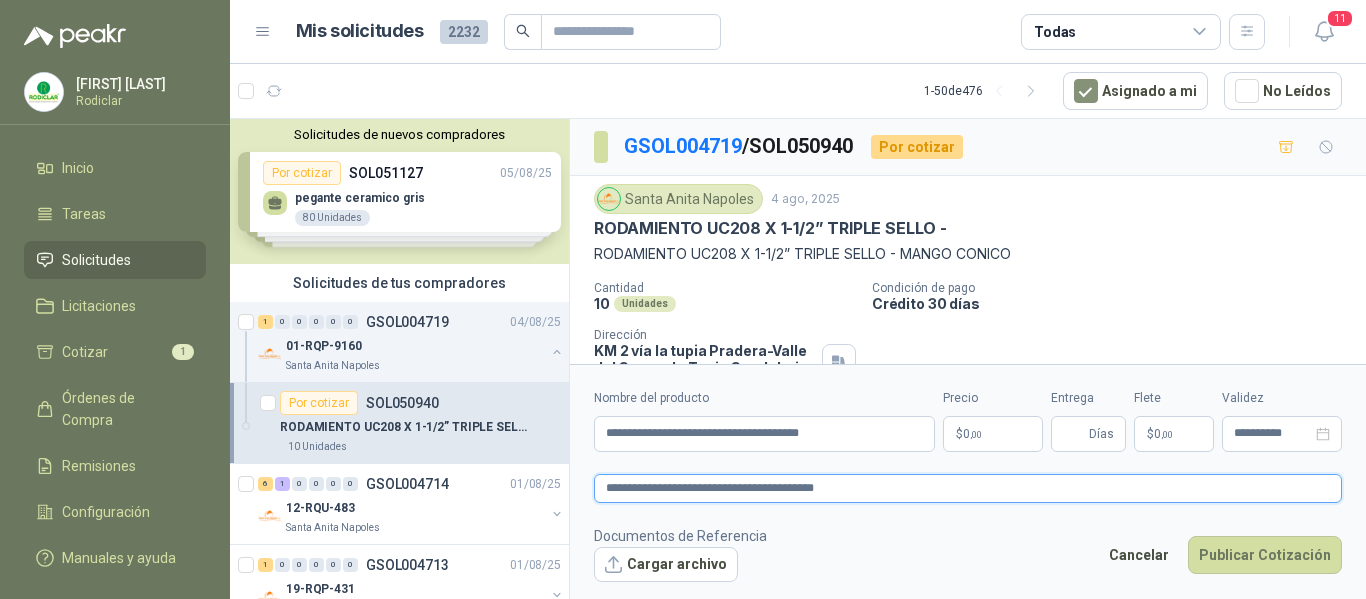 type 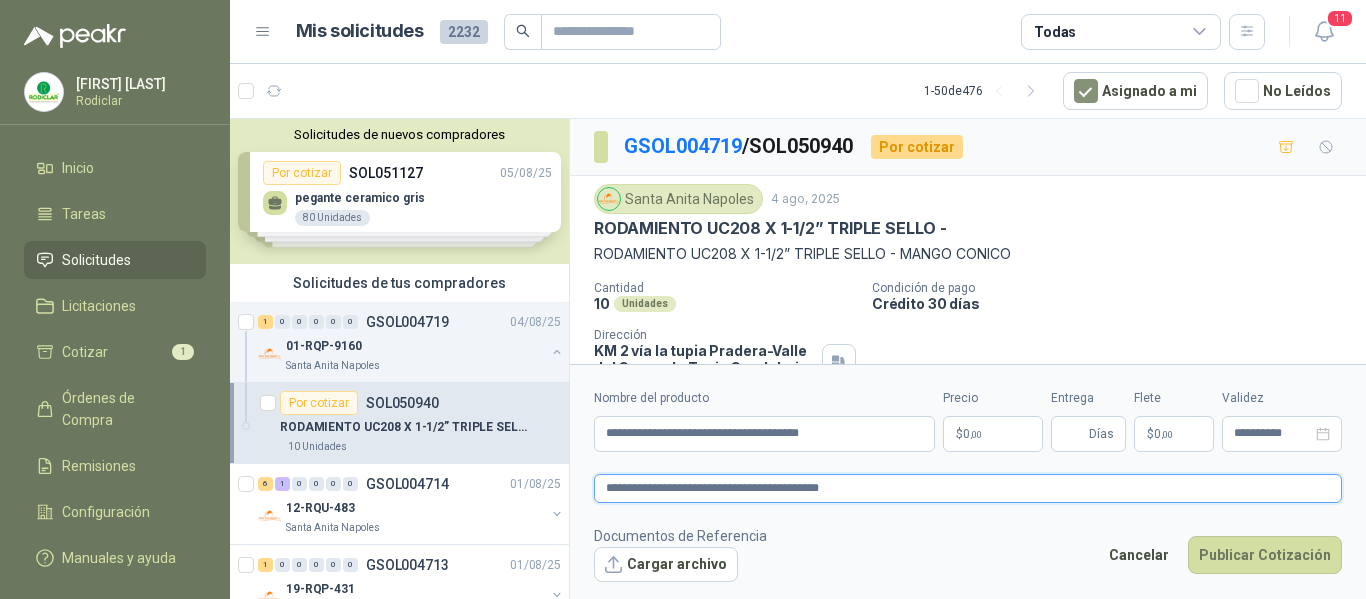 type 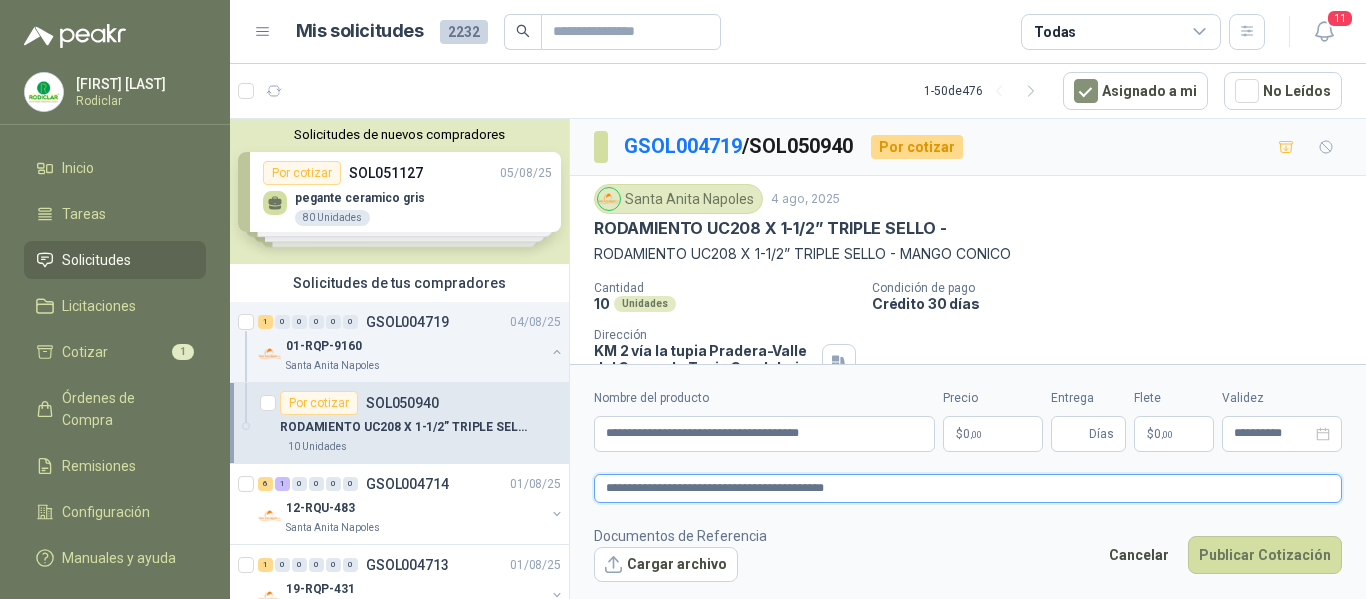 type 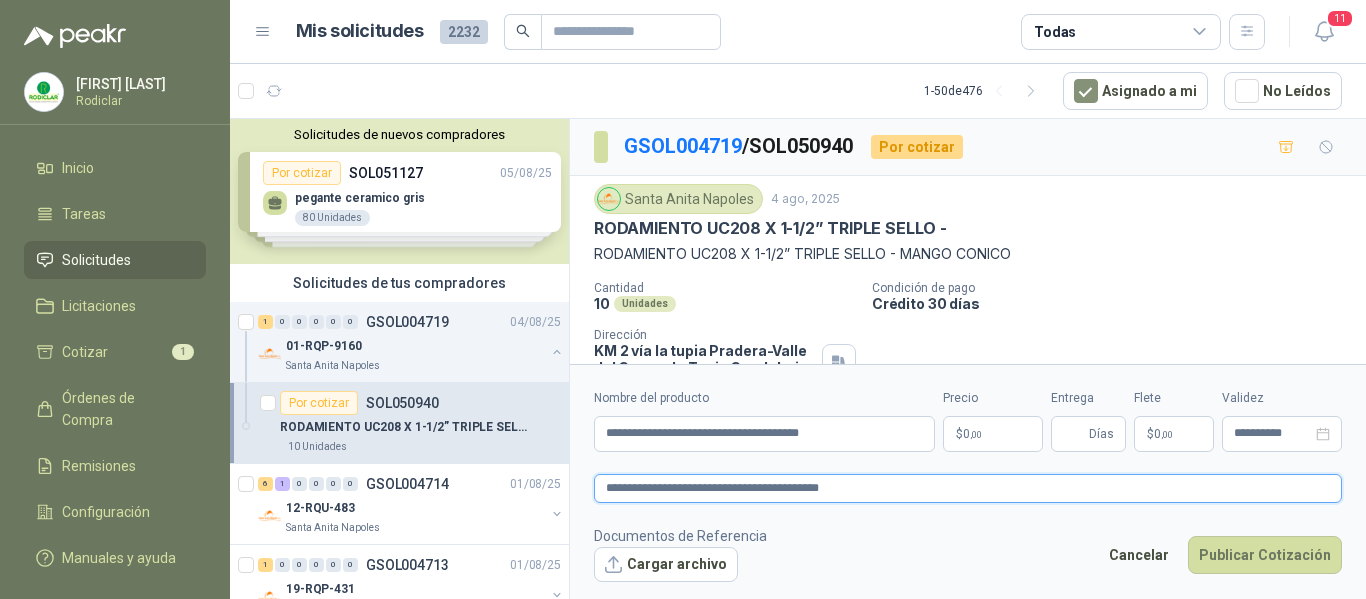 type 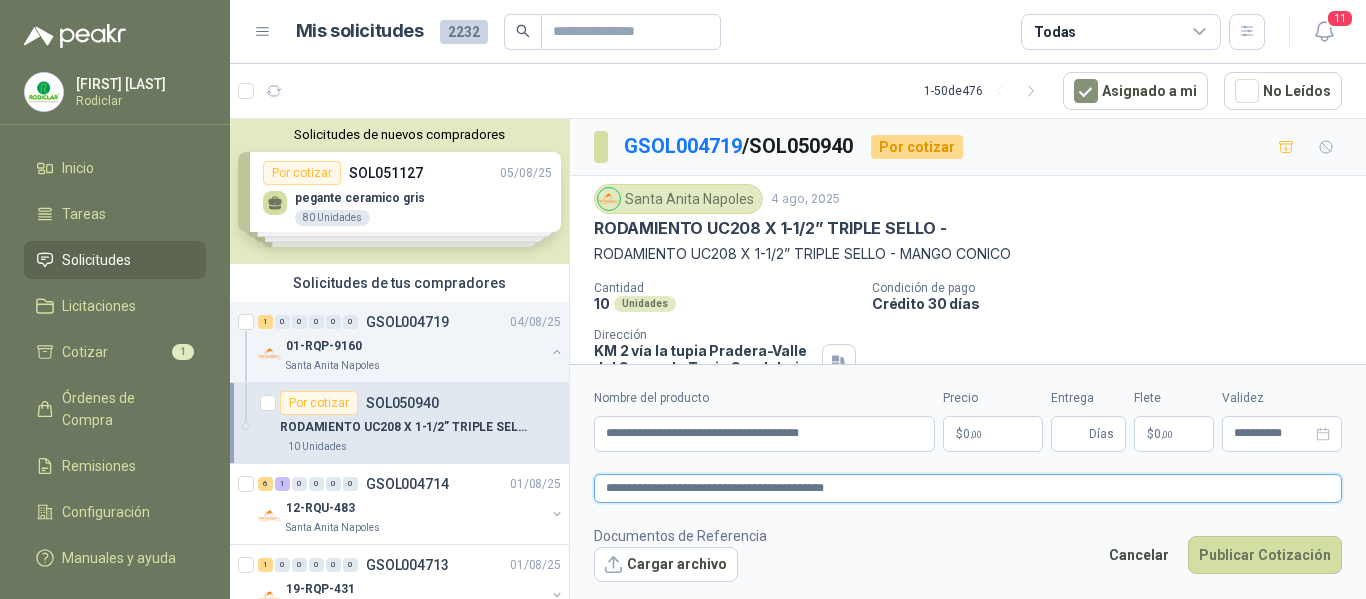 type 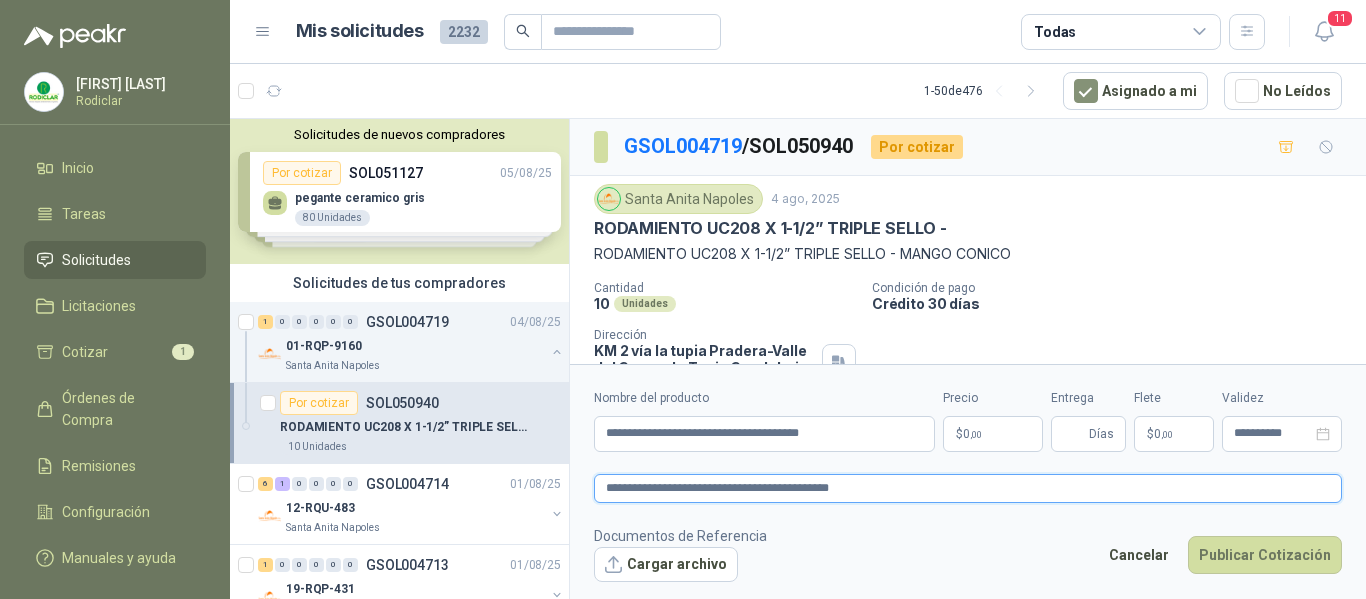 type on "**********" 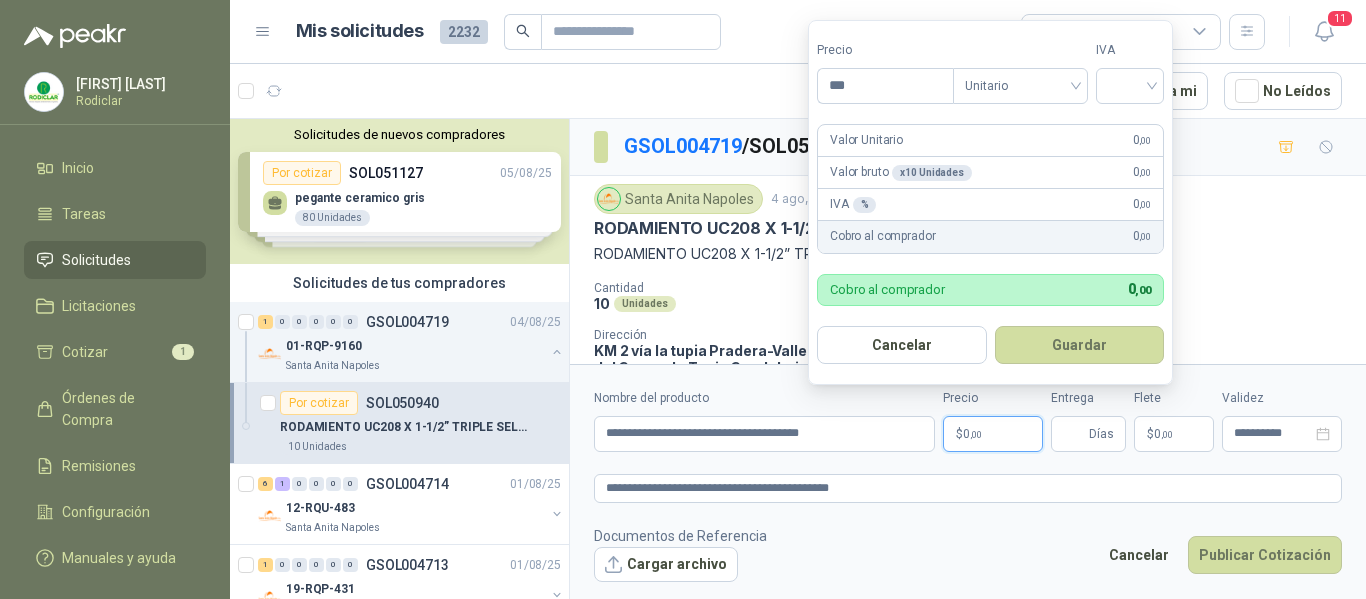 click on "$  0 ,00" at bounding box center [993, 434] 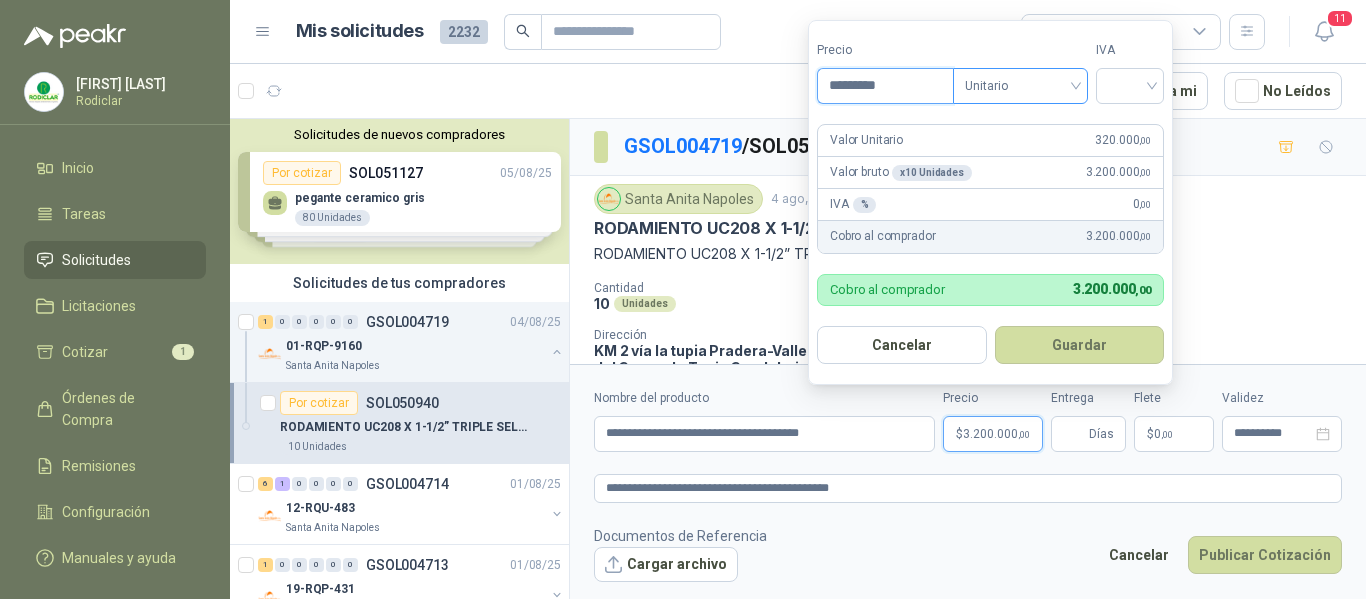 click on "Unitario" at bounding box center (1020, 86) 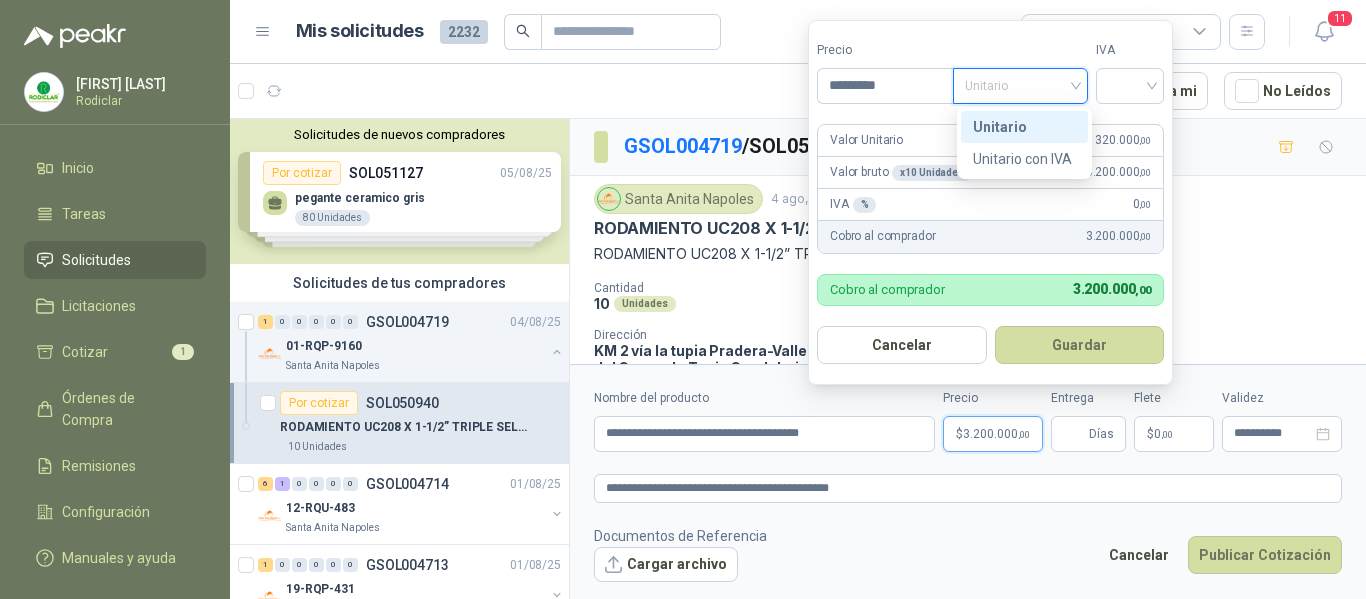 click on "Unitario" at bounding box center [1024, 127] 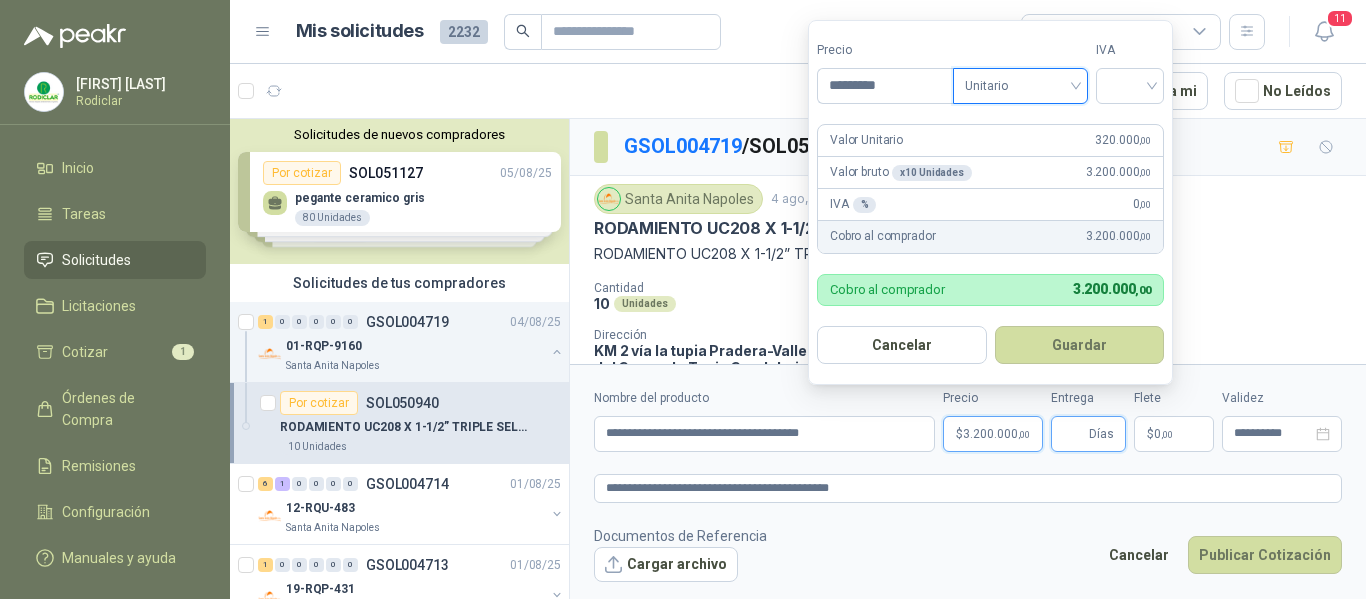 click on "Entrega" at bounding box center (1074, 434) 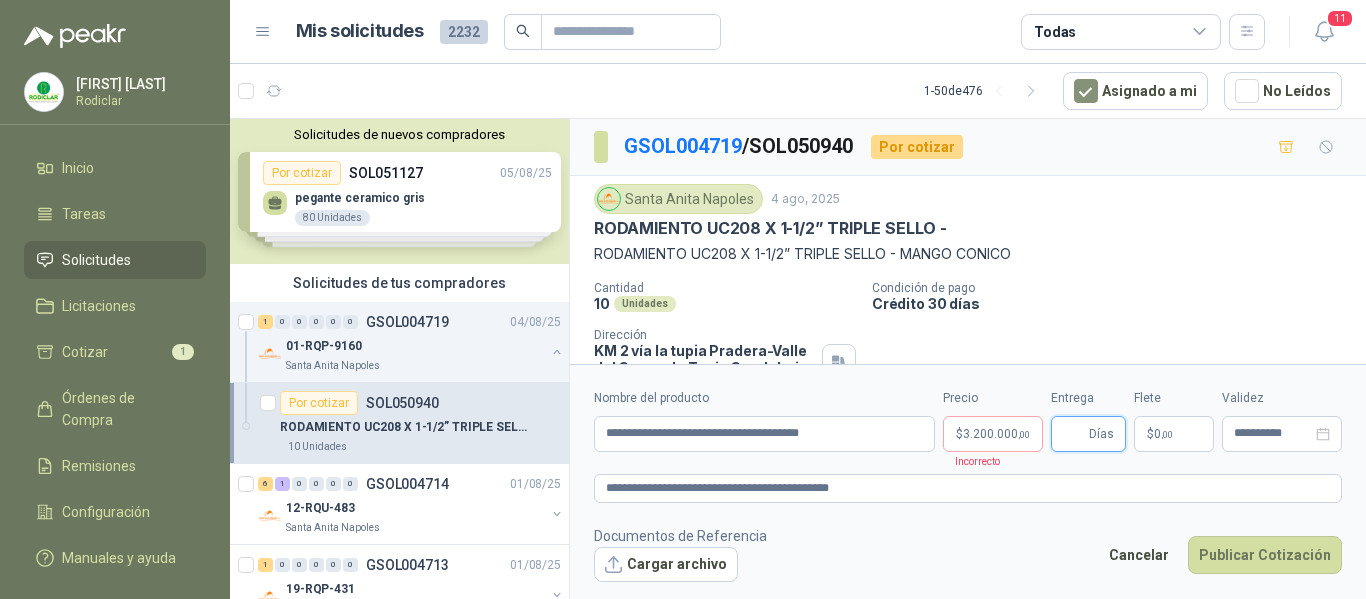 type on "*" 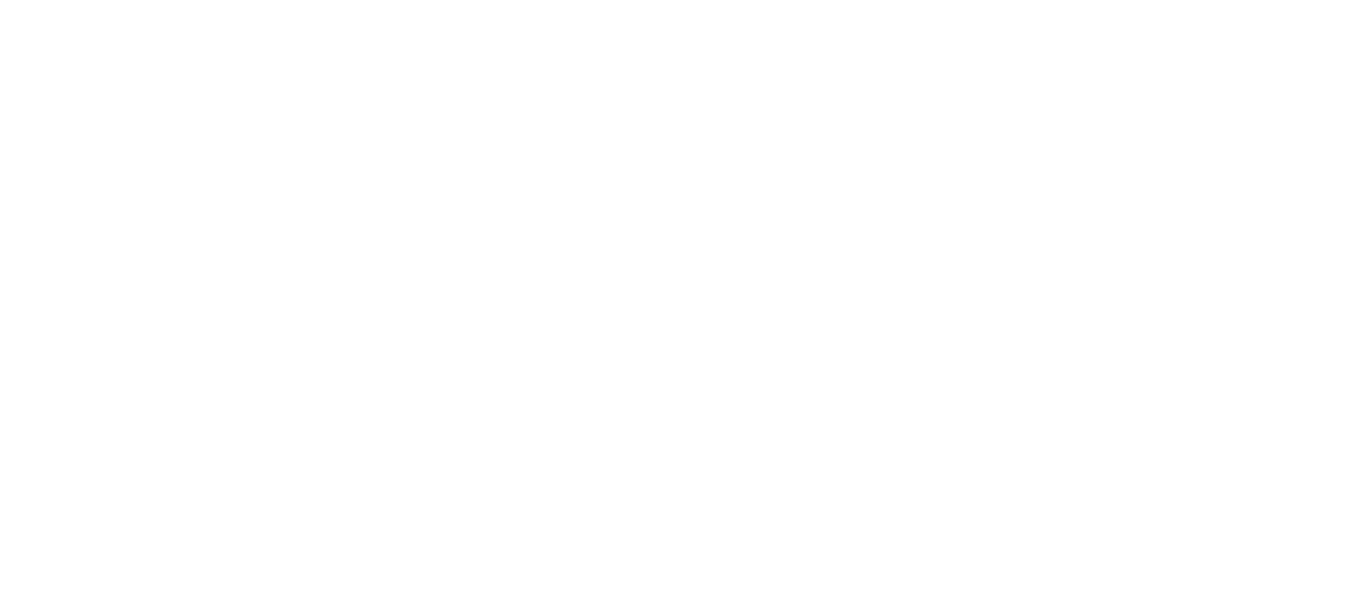 scroll, scrollTop: 0, scrollLeft: 0, axis: both 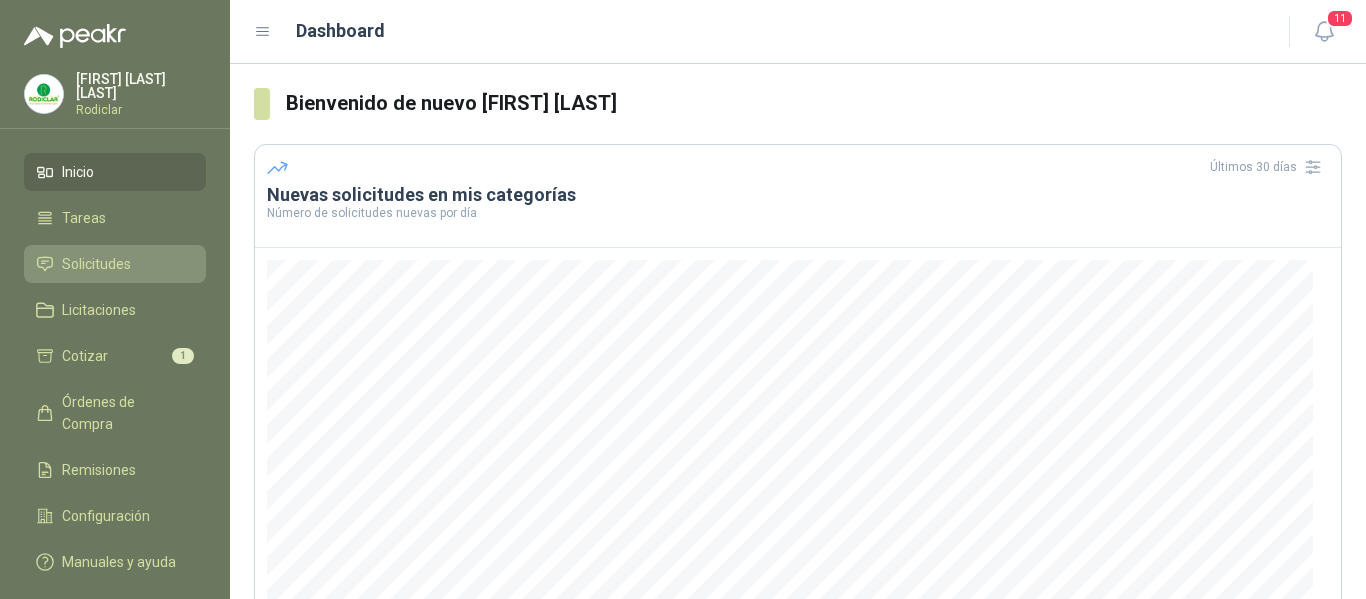 click on "Solicitudes" at bounding box center (96, 264) 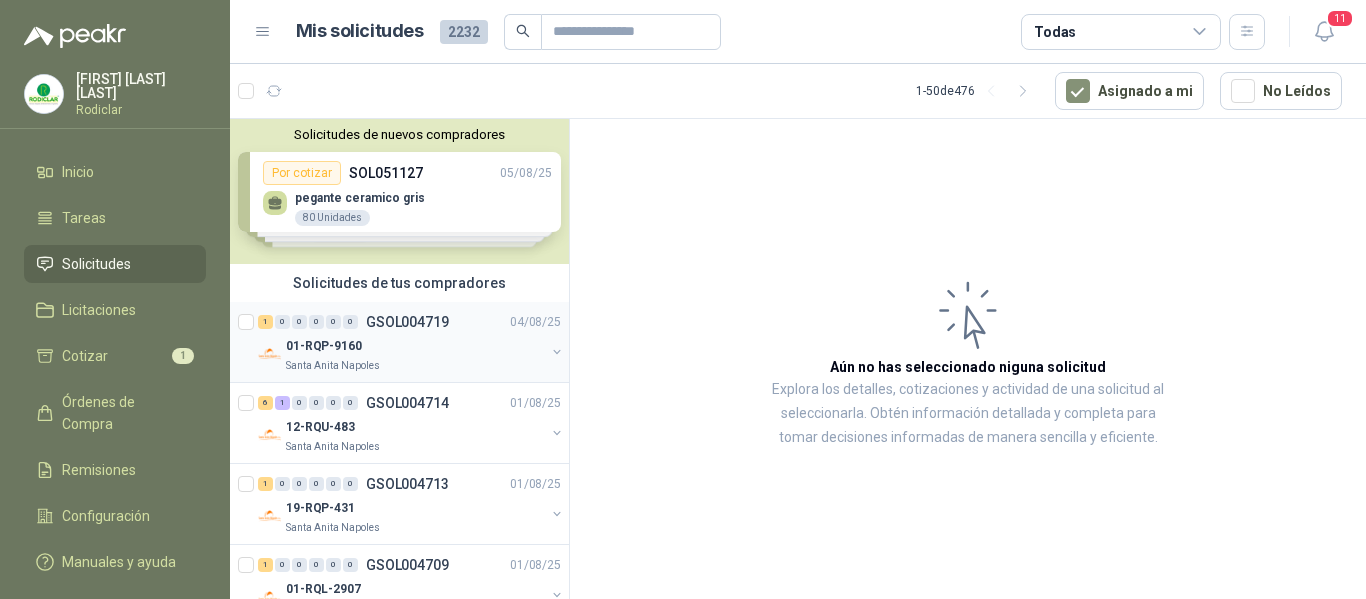 click on "1   0   0   0   0   0   GSOL004719 [DATE]" at bounding box center (411, 322) 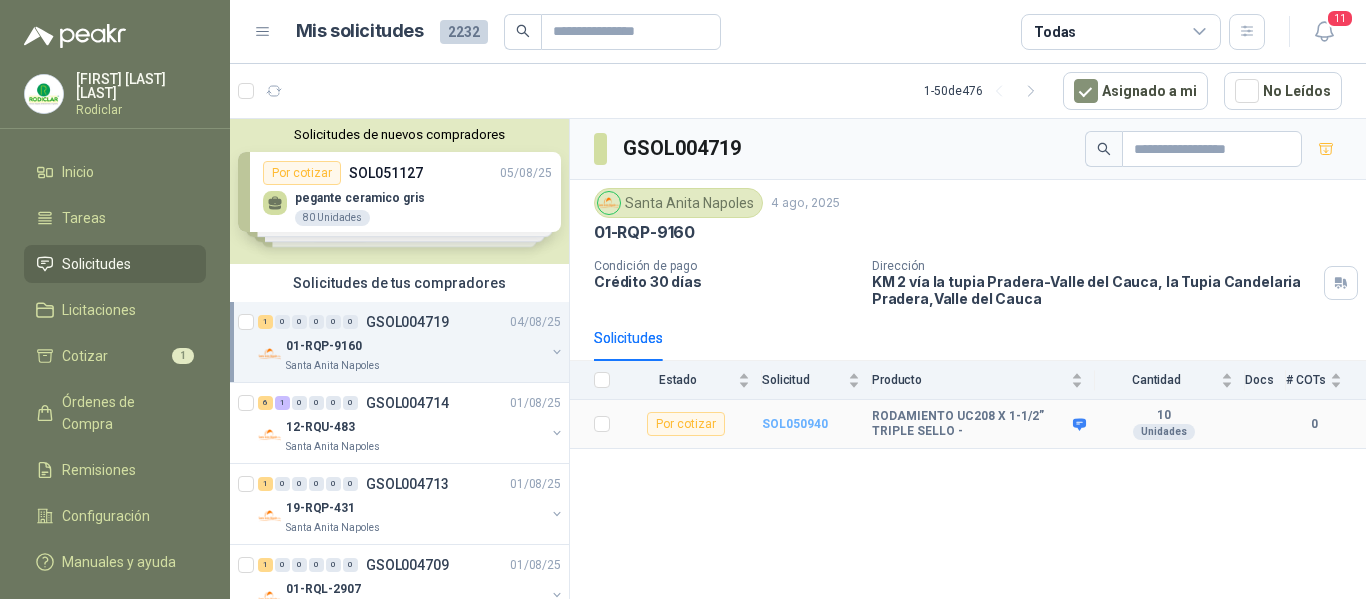 click on "SOL050940" at bounding box center [795, 424] 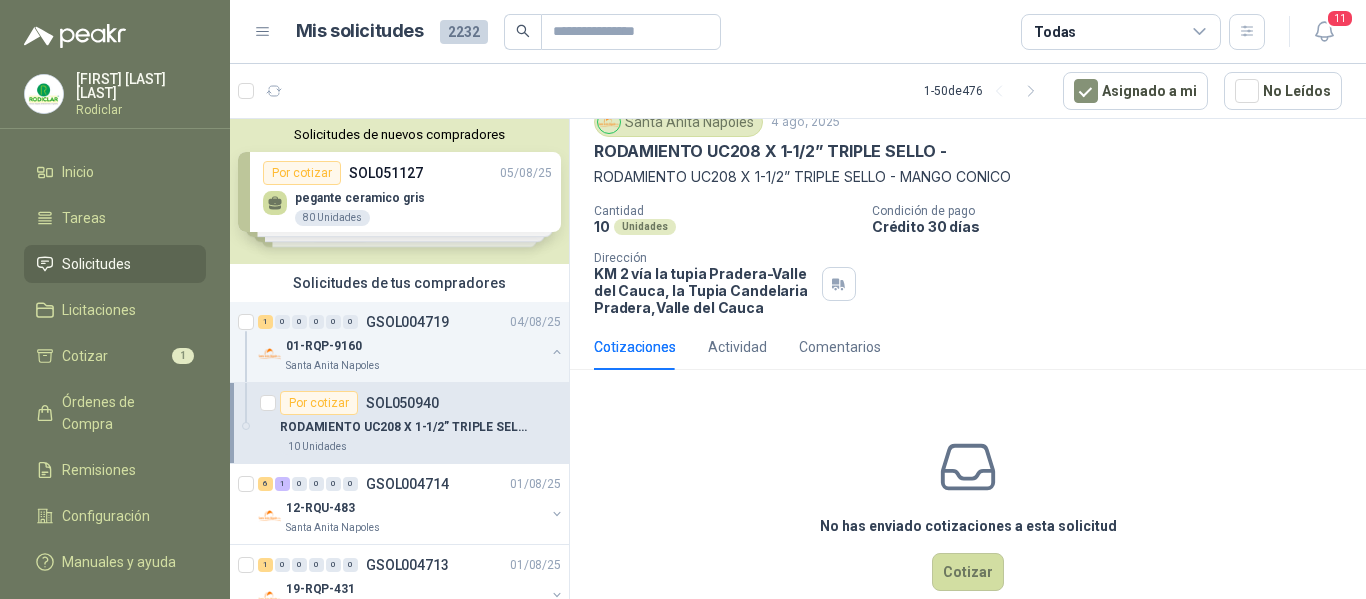 scroll, scrollTop: 113, scrollLeft: 0, axis: vertical 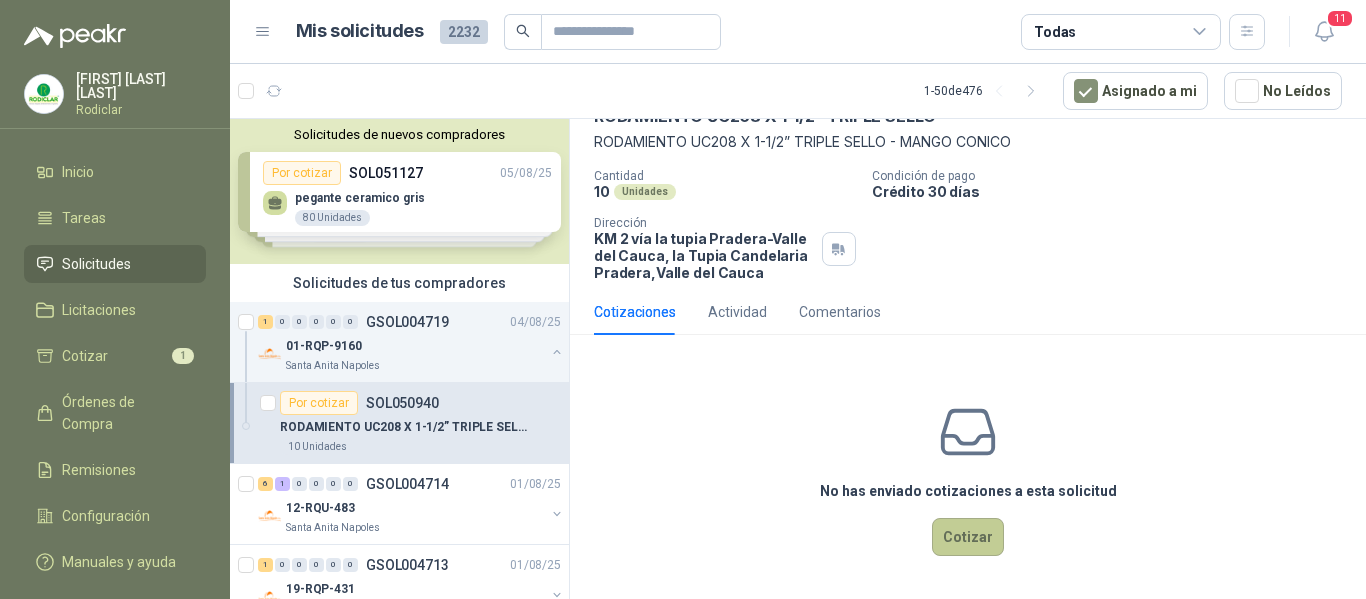 click on "Cotizar" at bounding box center (968, 537) 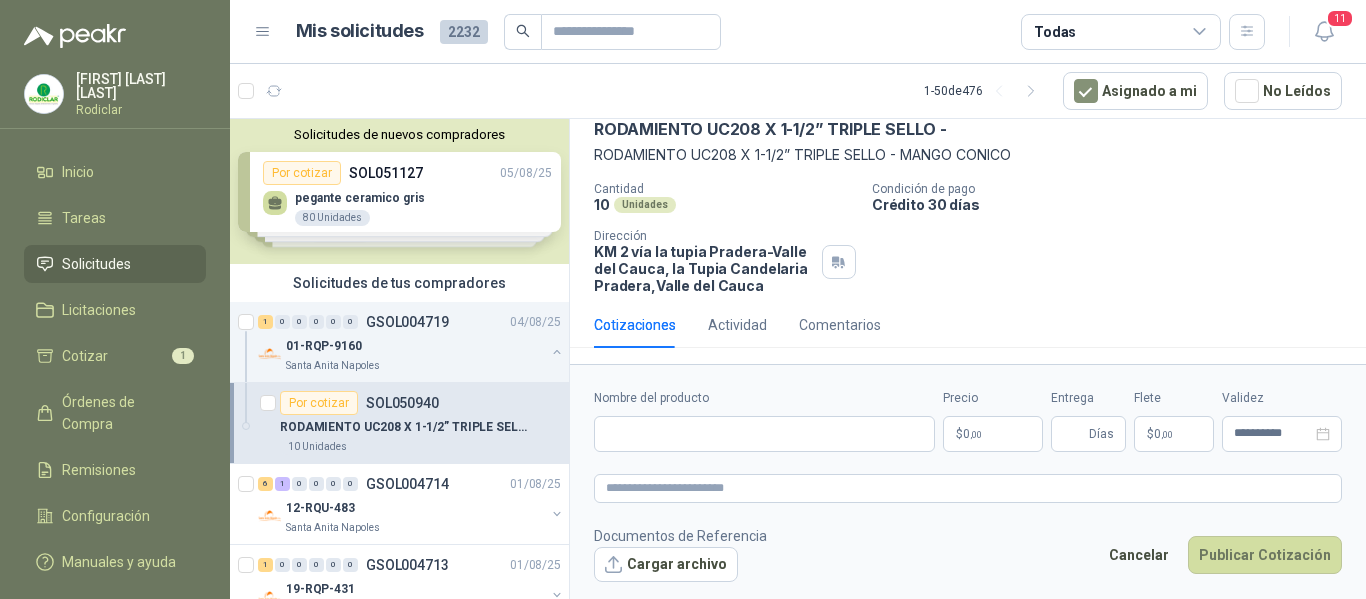 type 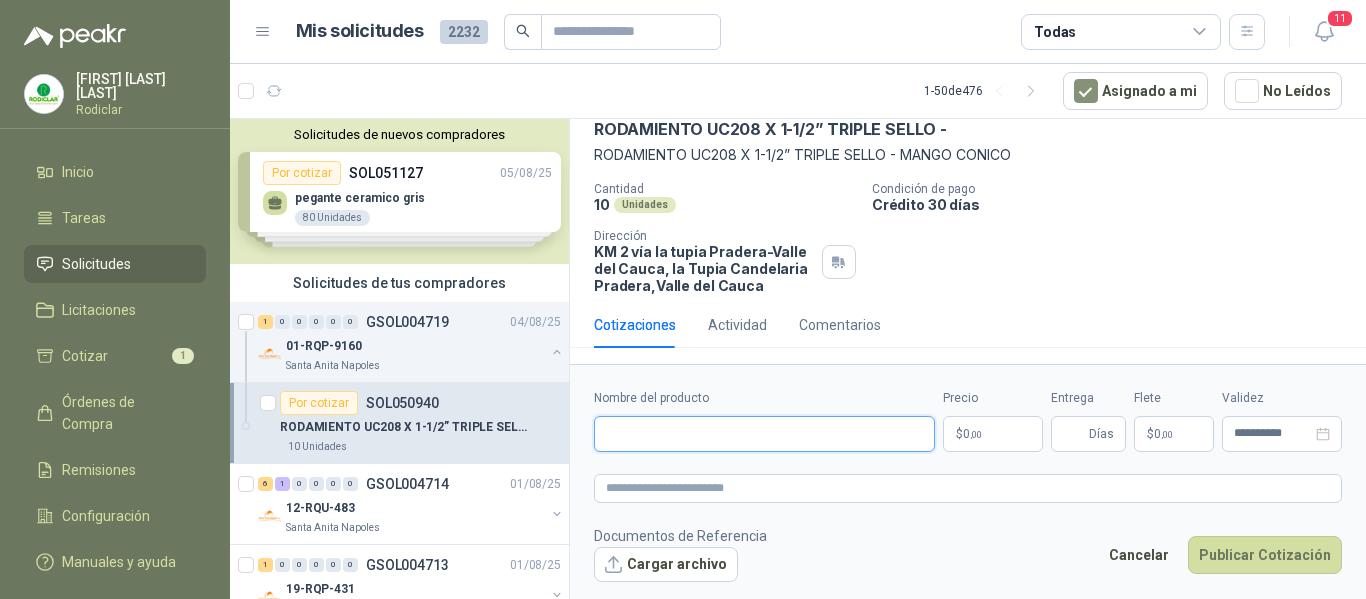 click on "Nombre del producto" at bounding box center [764, 434] 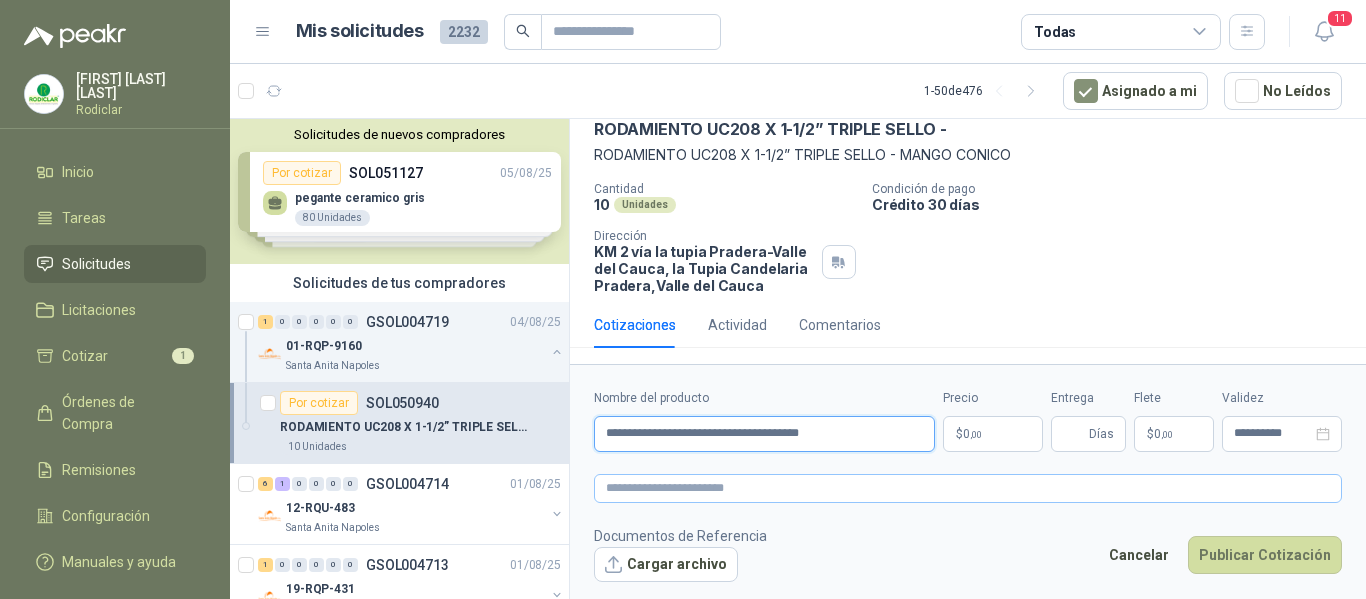 type on "**********" 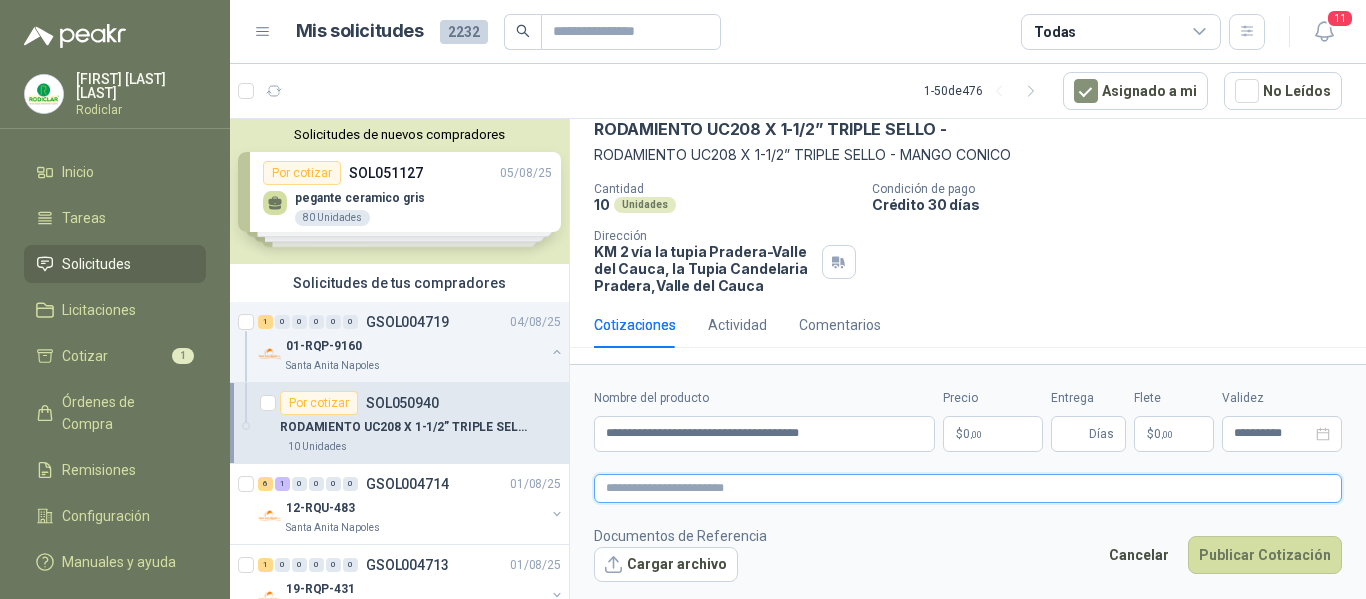click at bounding box center [968, 488] 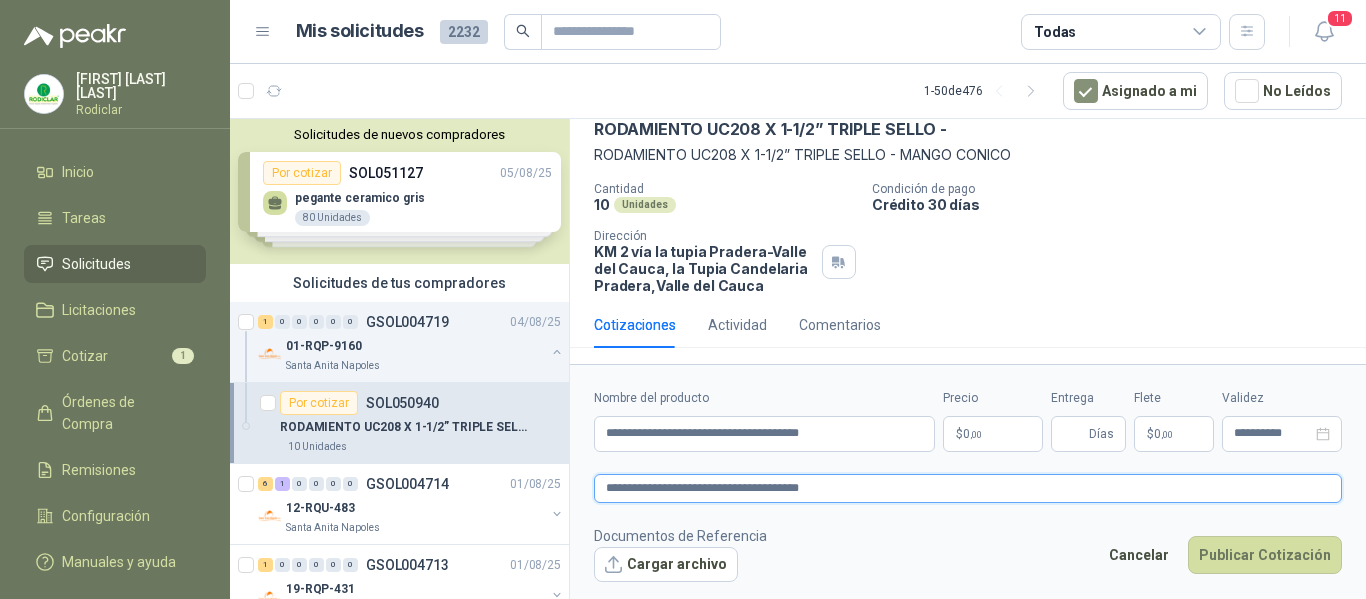 click on "**********" at bounding box center (968, 488) 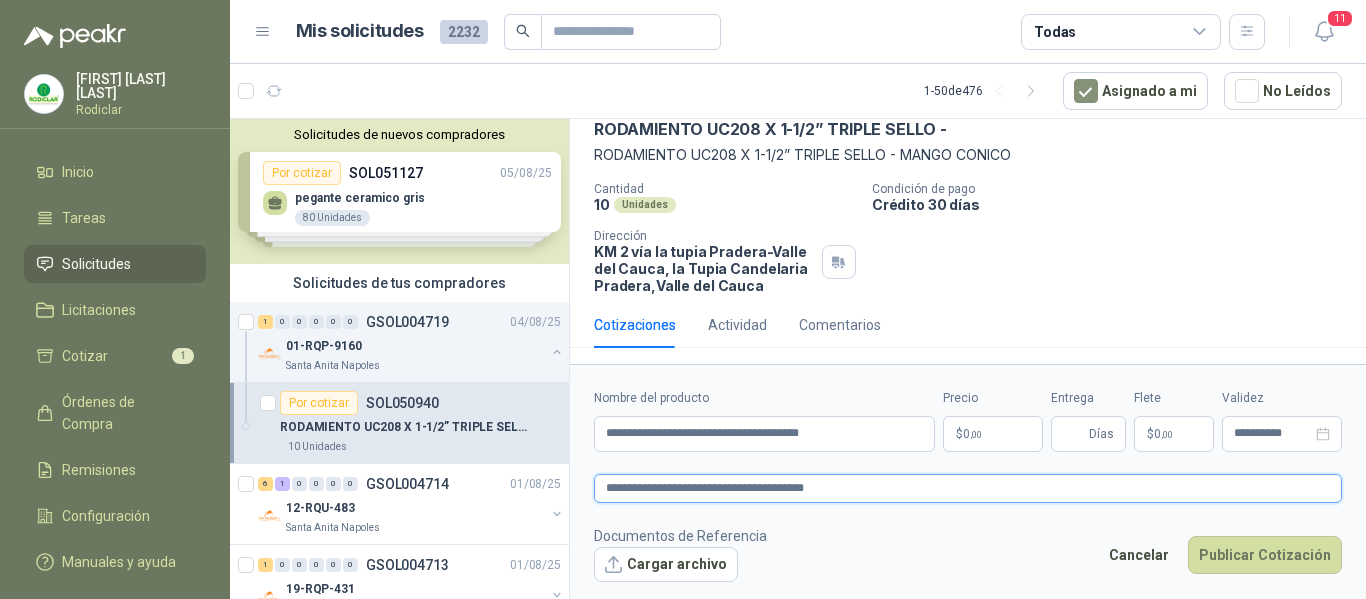 click on "**********" at bounding box center [968, 488] 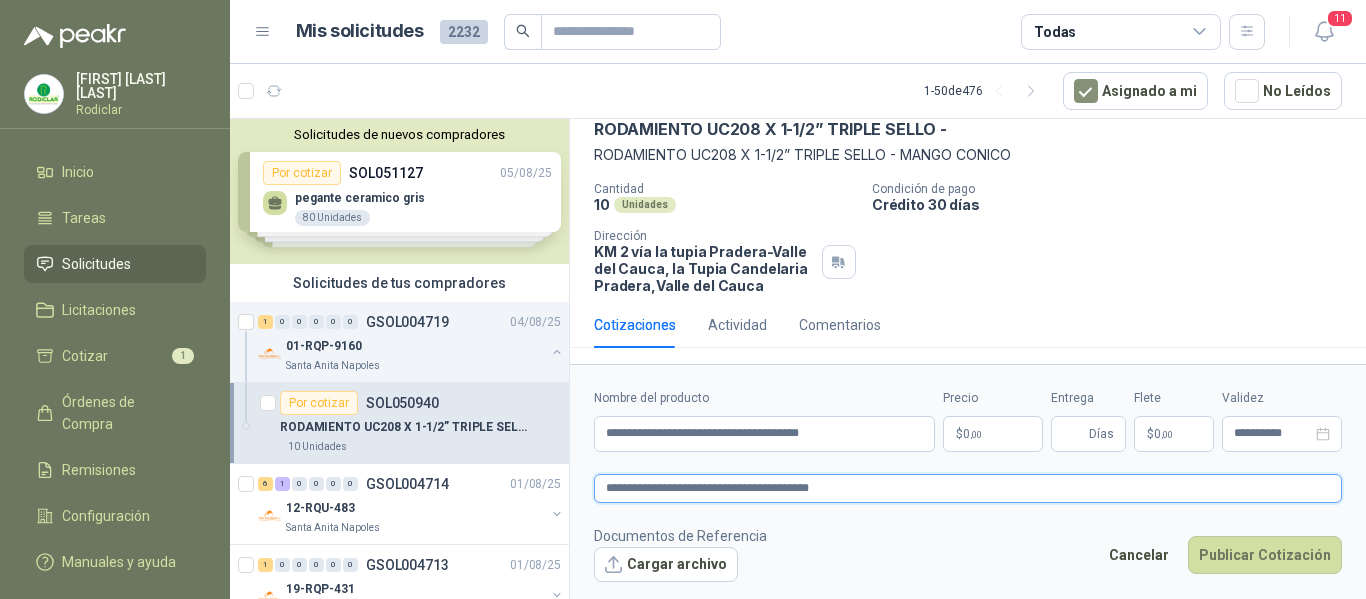 type 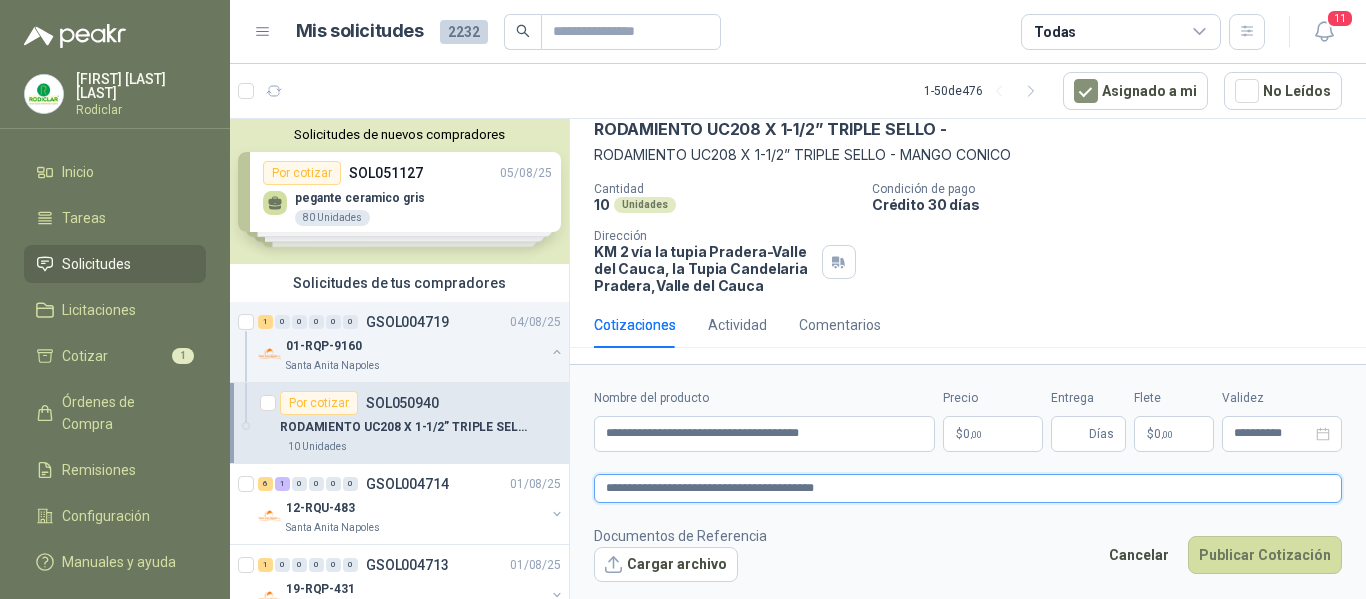 type on "**********" 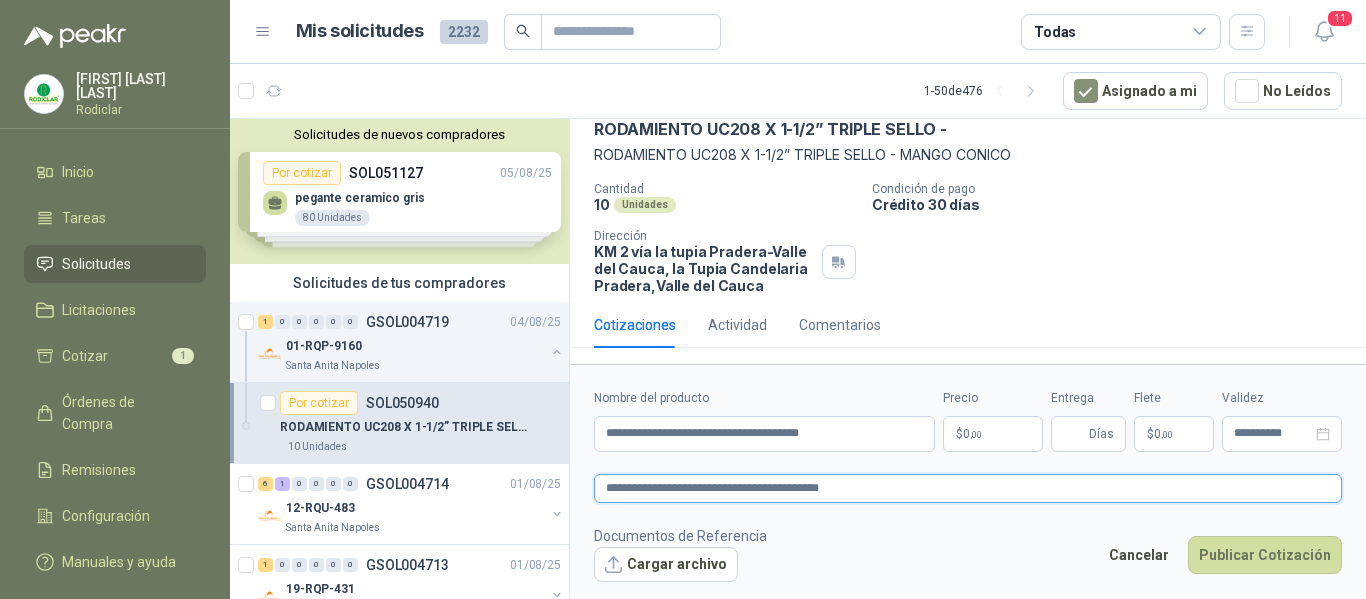 type 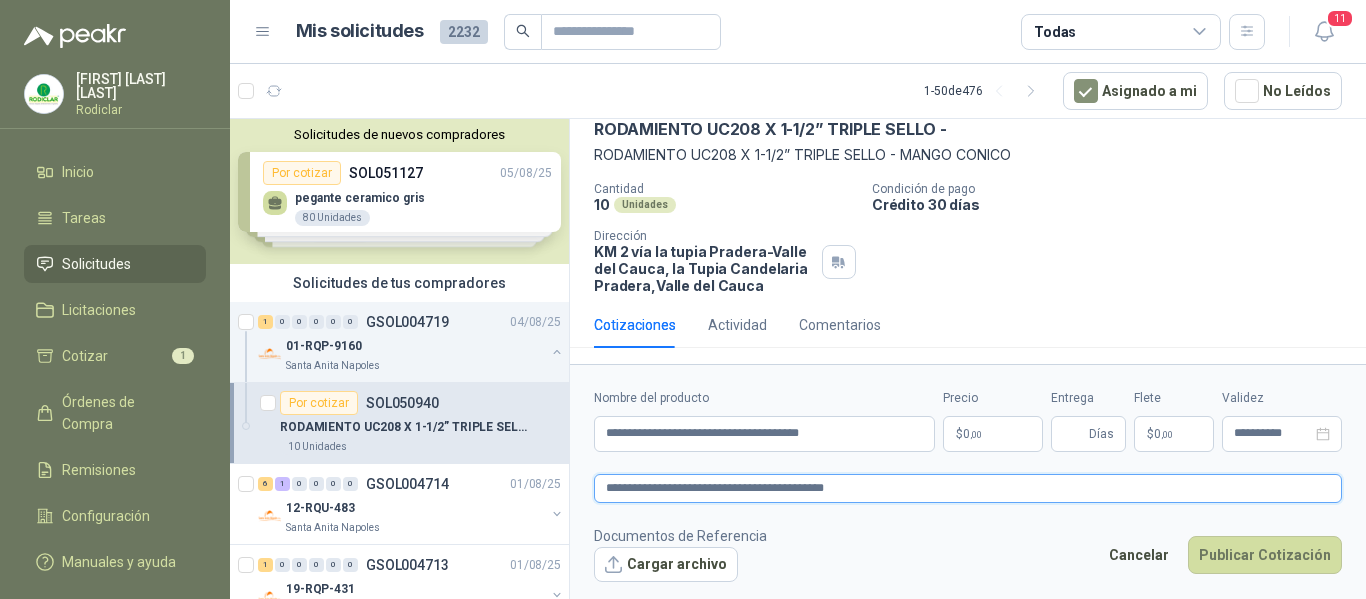 type 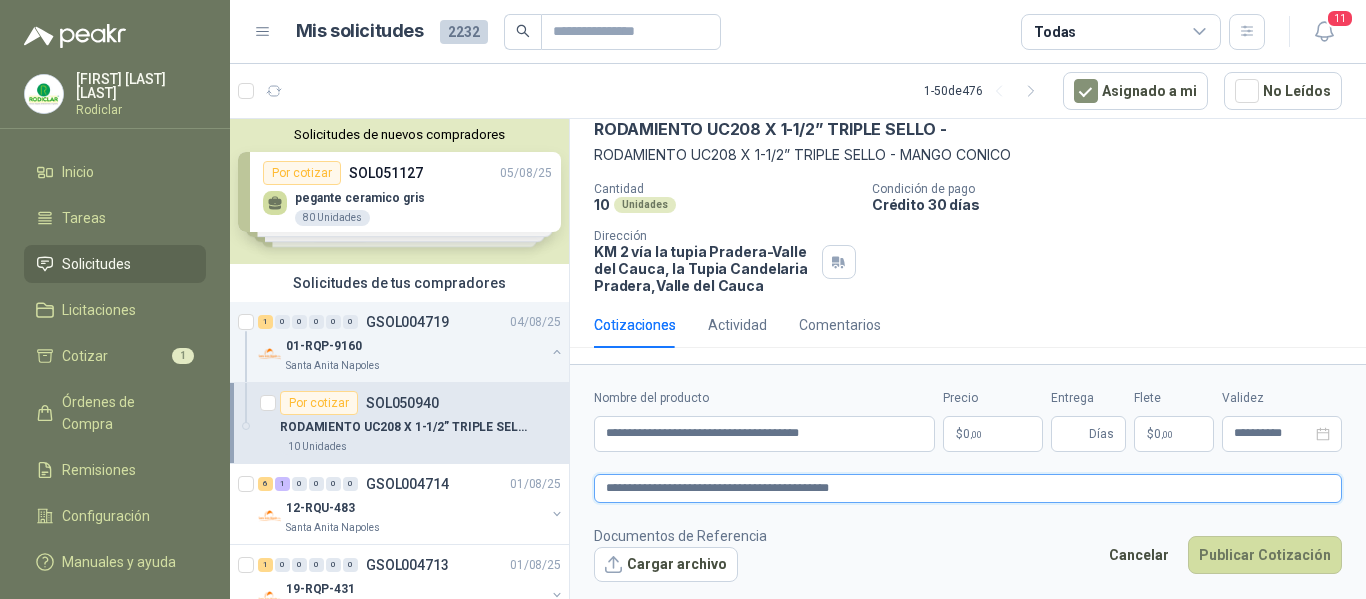 type on "**********" 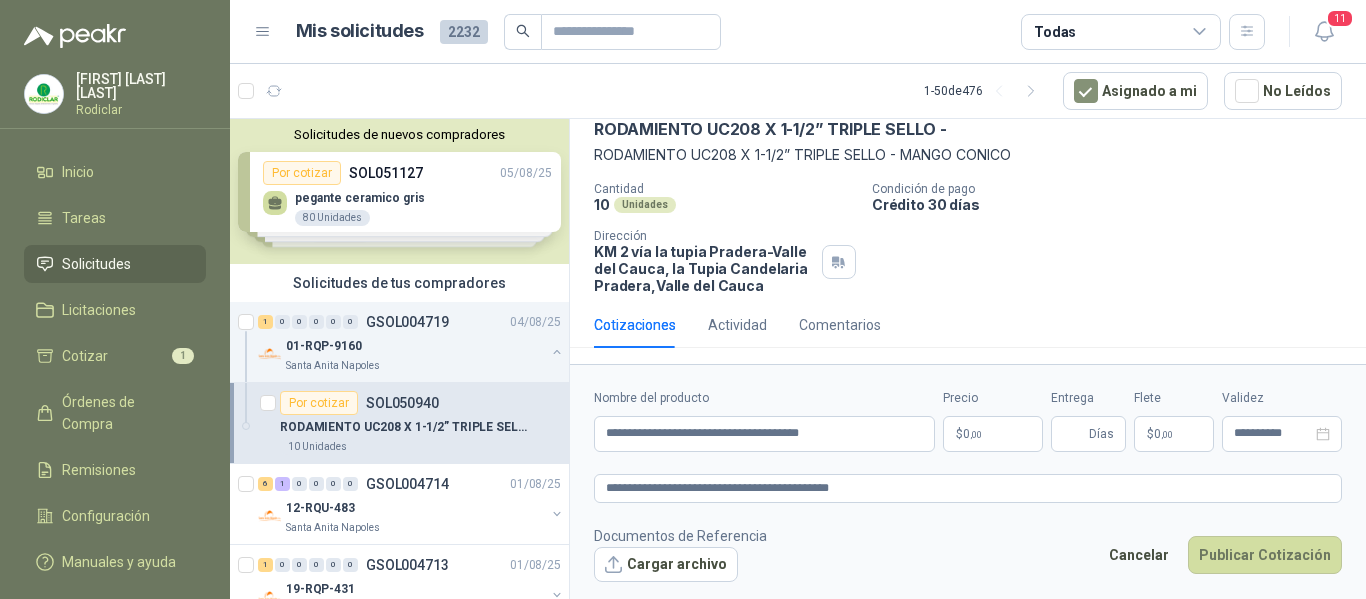 click on ",00" at bounding box center (976, 434) 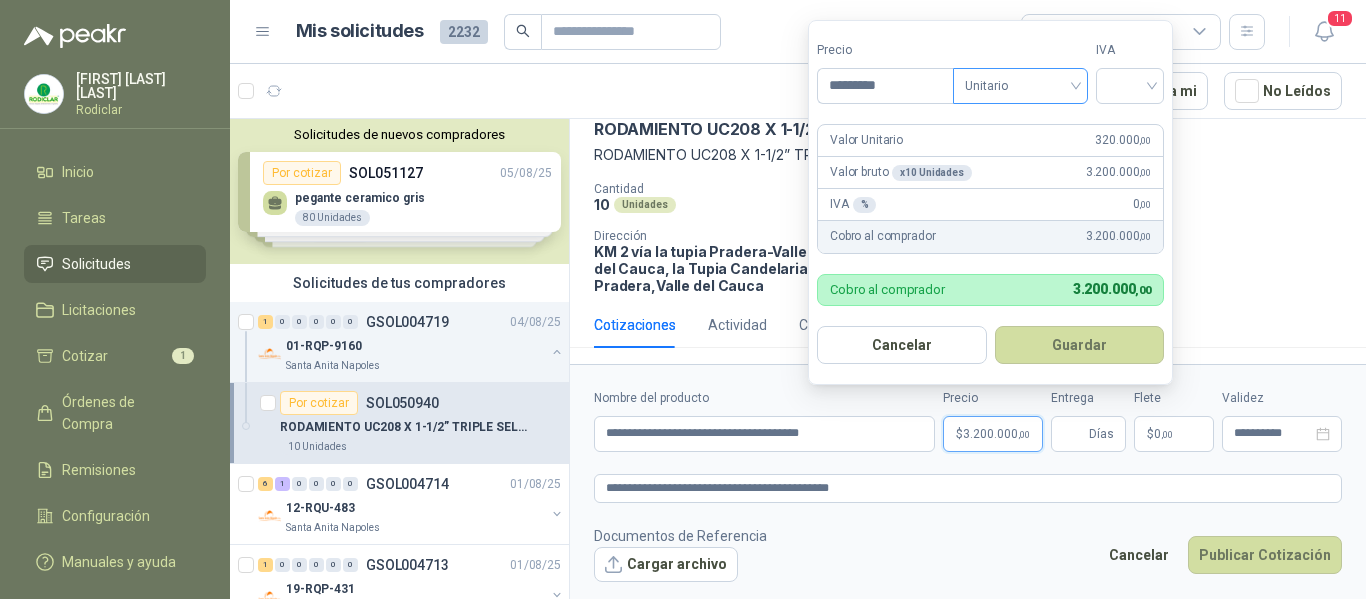 click on "Unitario" at bounding box center (1020, 86) 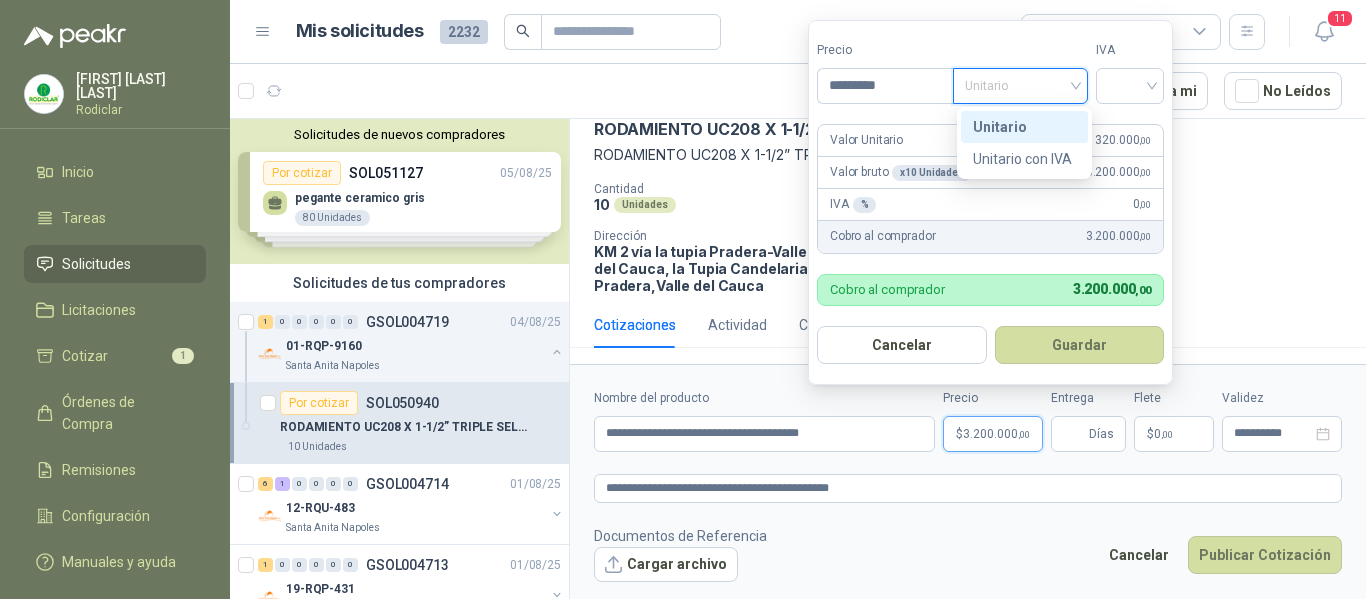 click on "Unitario" at bounding box center [1024, 127] 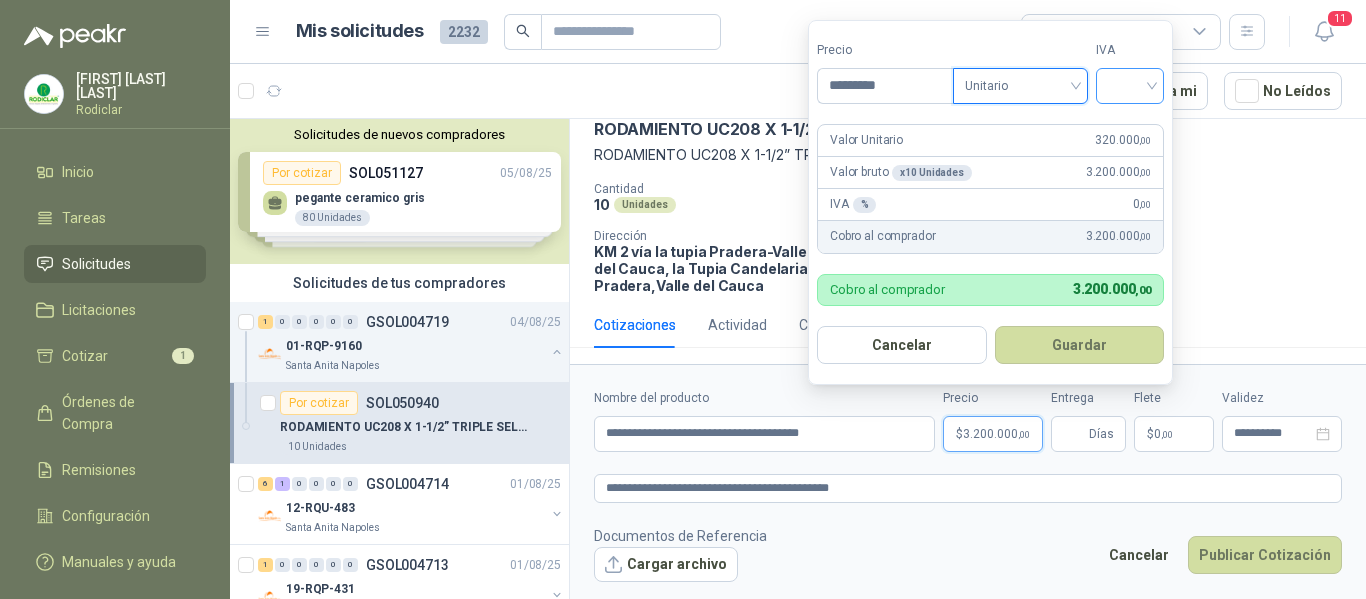 click at bounding box center [1130, 84] 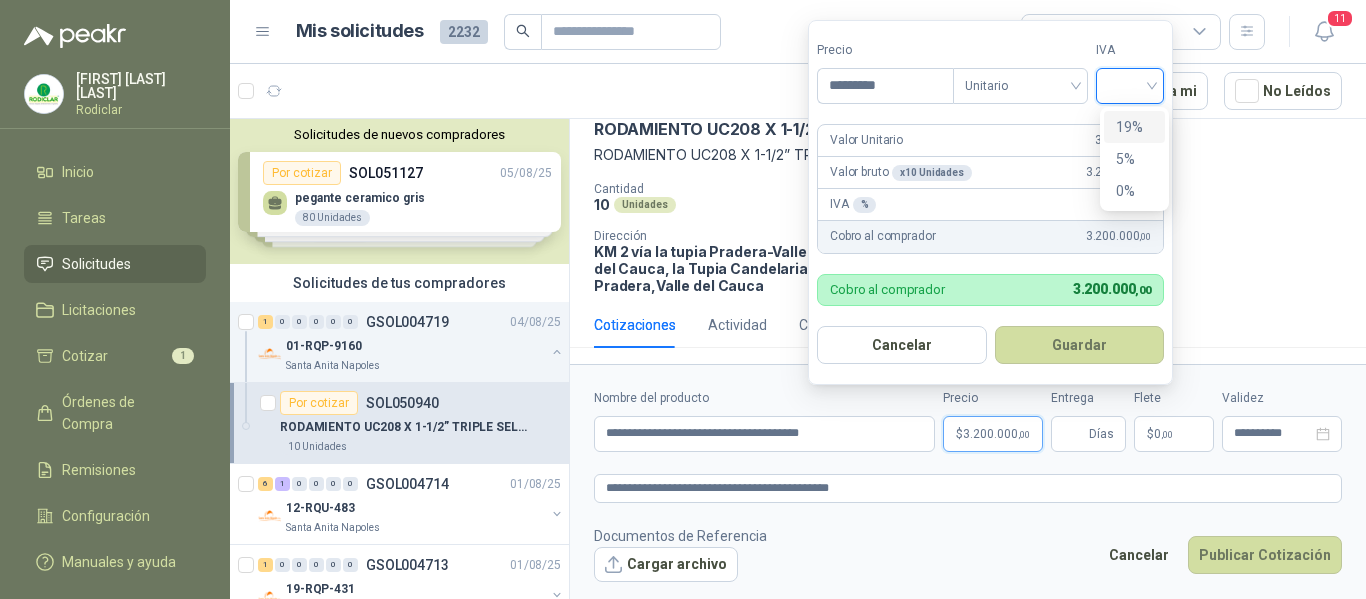 click on "19%" at bounding box center [1134, 127] 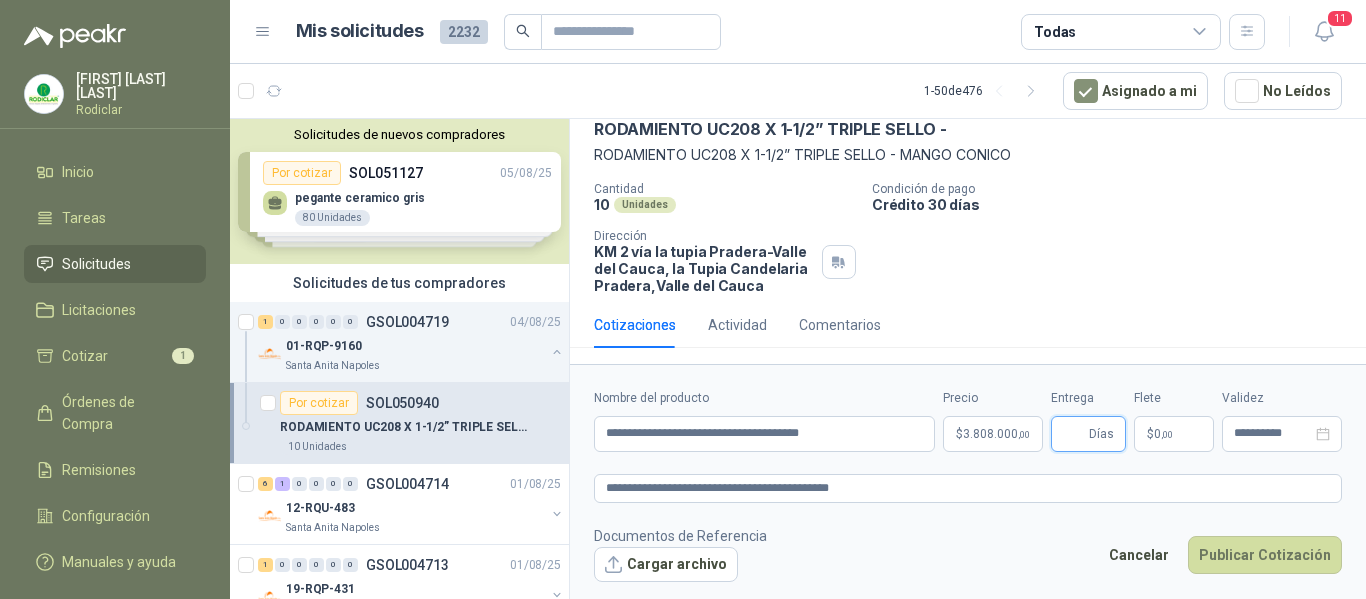 click on "Entrega" at bounding box center (1074, 434) 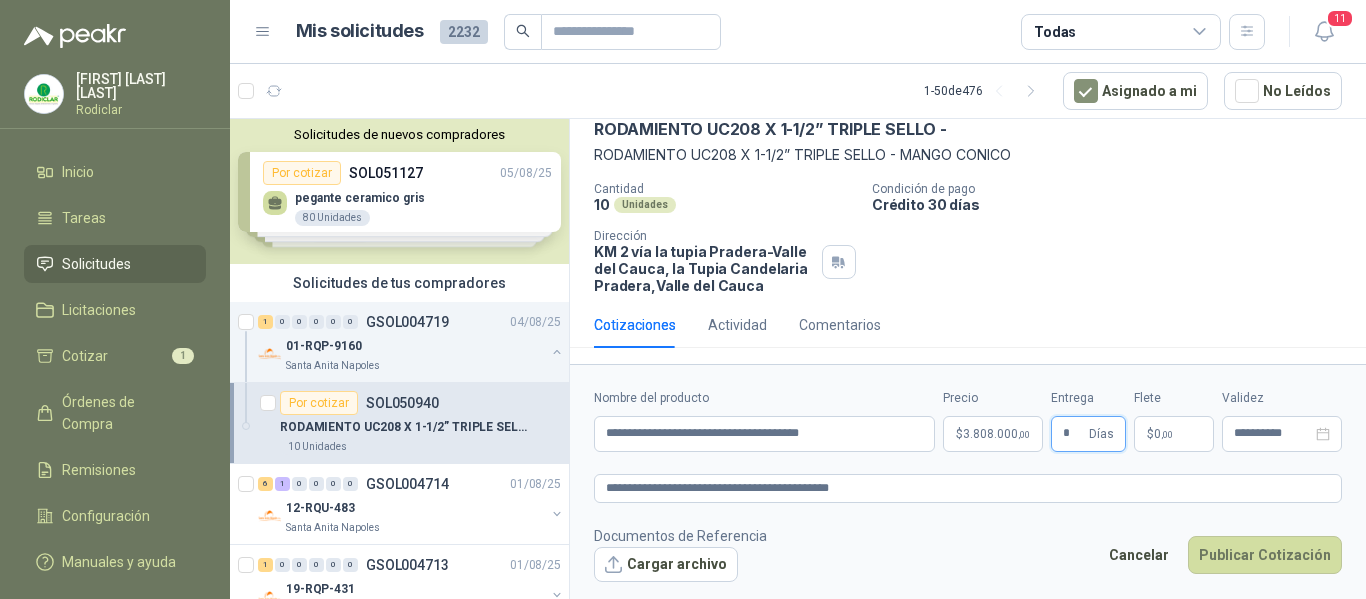 type on "*" 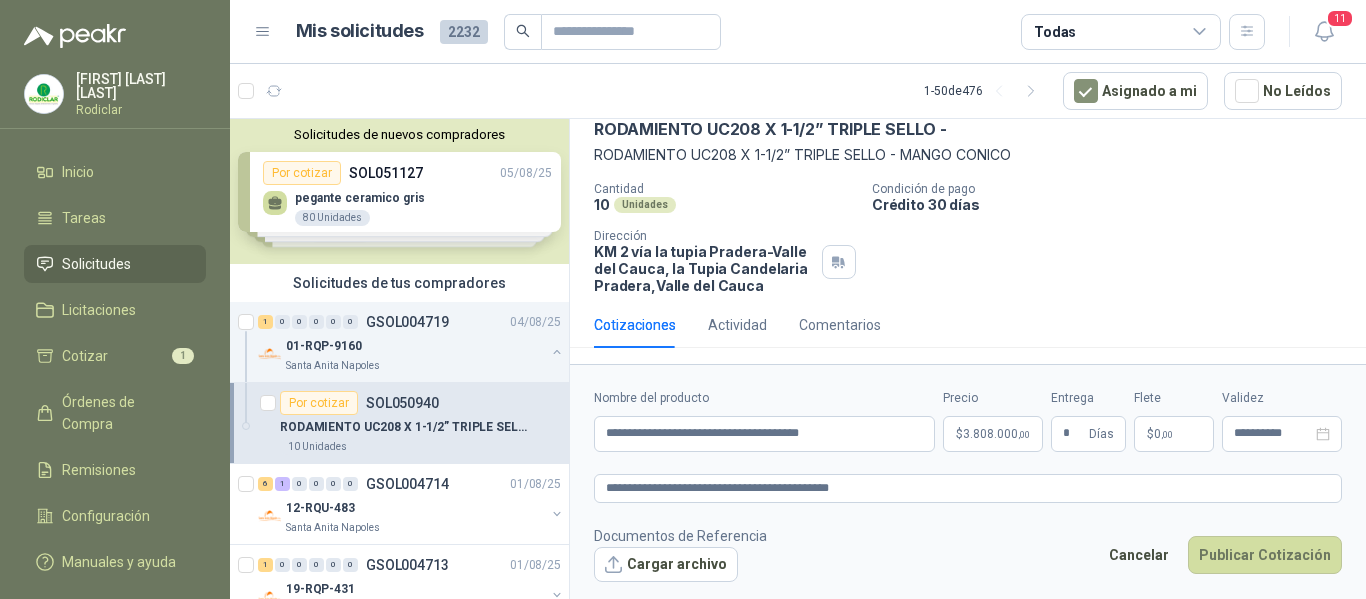 click on "Documentos de Referencia Cargar archivo Cancelar Publicar Cotización" at bounding box center [968, 554] 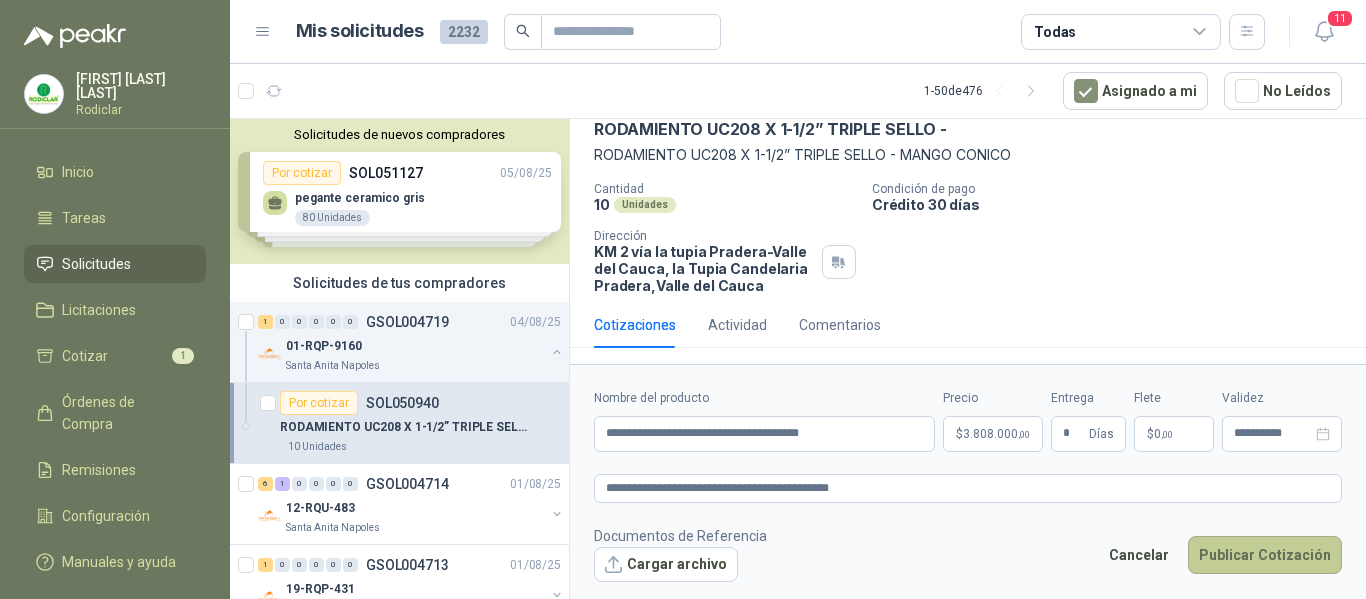 click on "Publicar Cotización" at bounding box center [1265, 555] 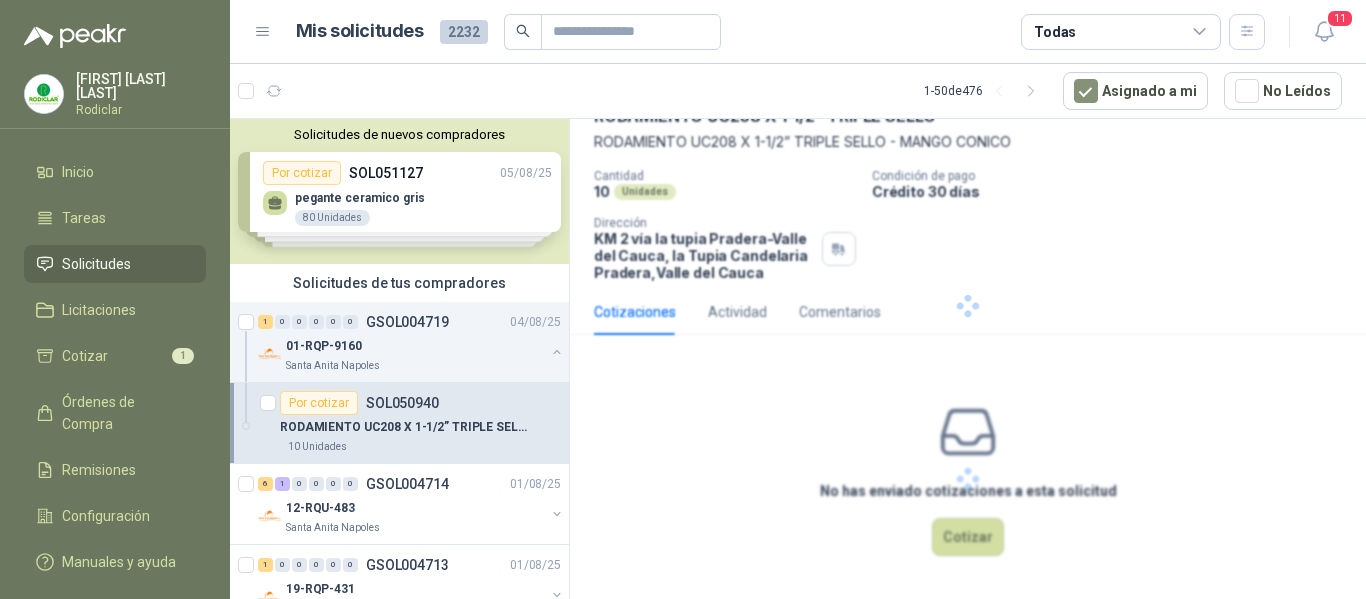 scroll, scrollTop: 0, scrollLeft: 0, axis: both 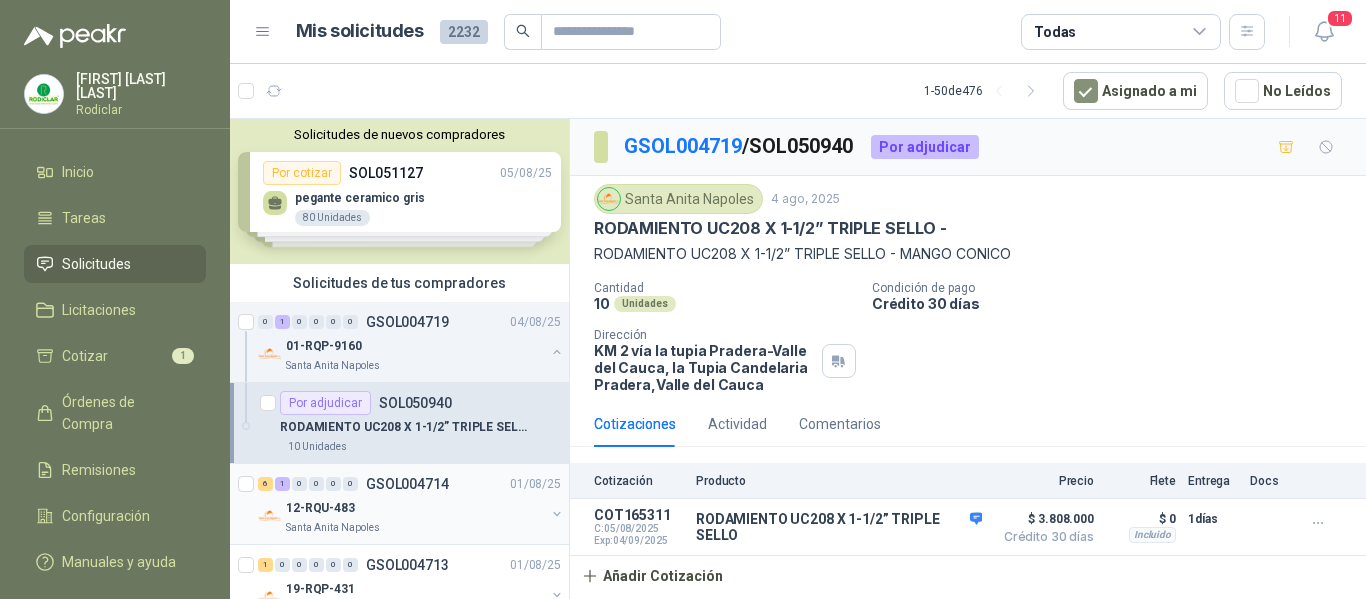 click on "12-RQU-483" at bounding box center [415, 508] 